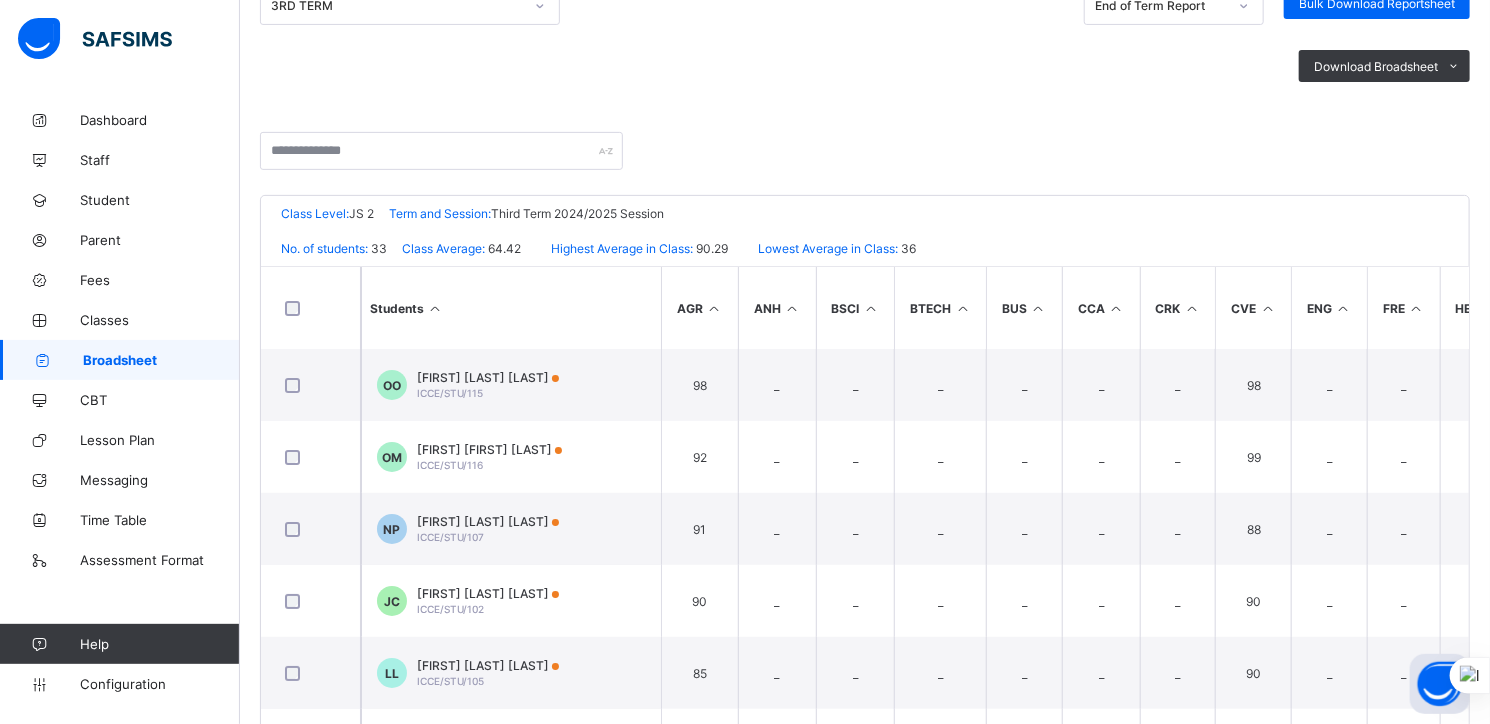 scroll, scrollTop: 308, scrollLeft: 0, axis: vertical 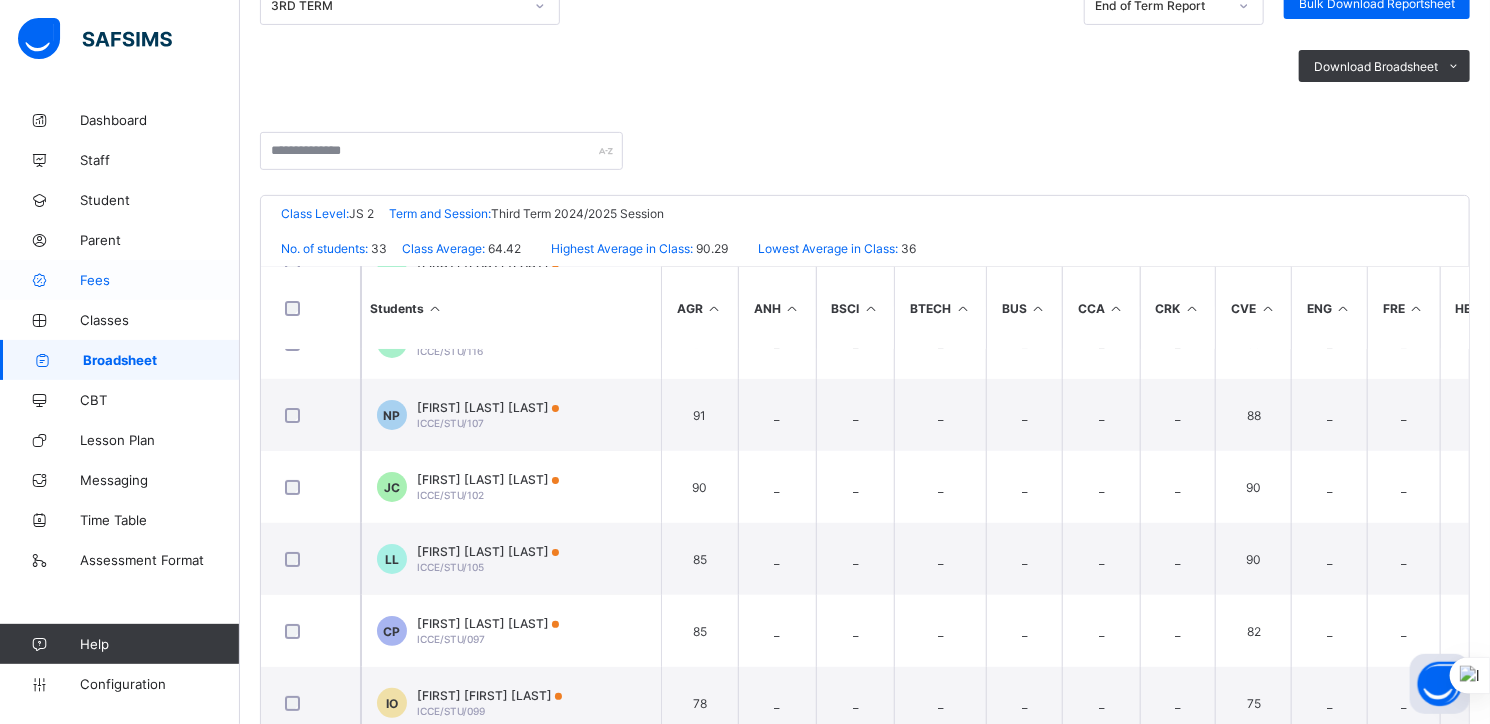 click on "Fees" at bounding box center (160, 280) 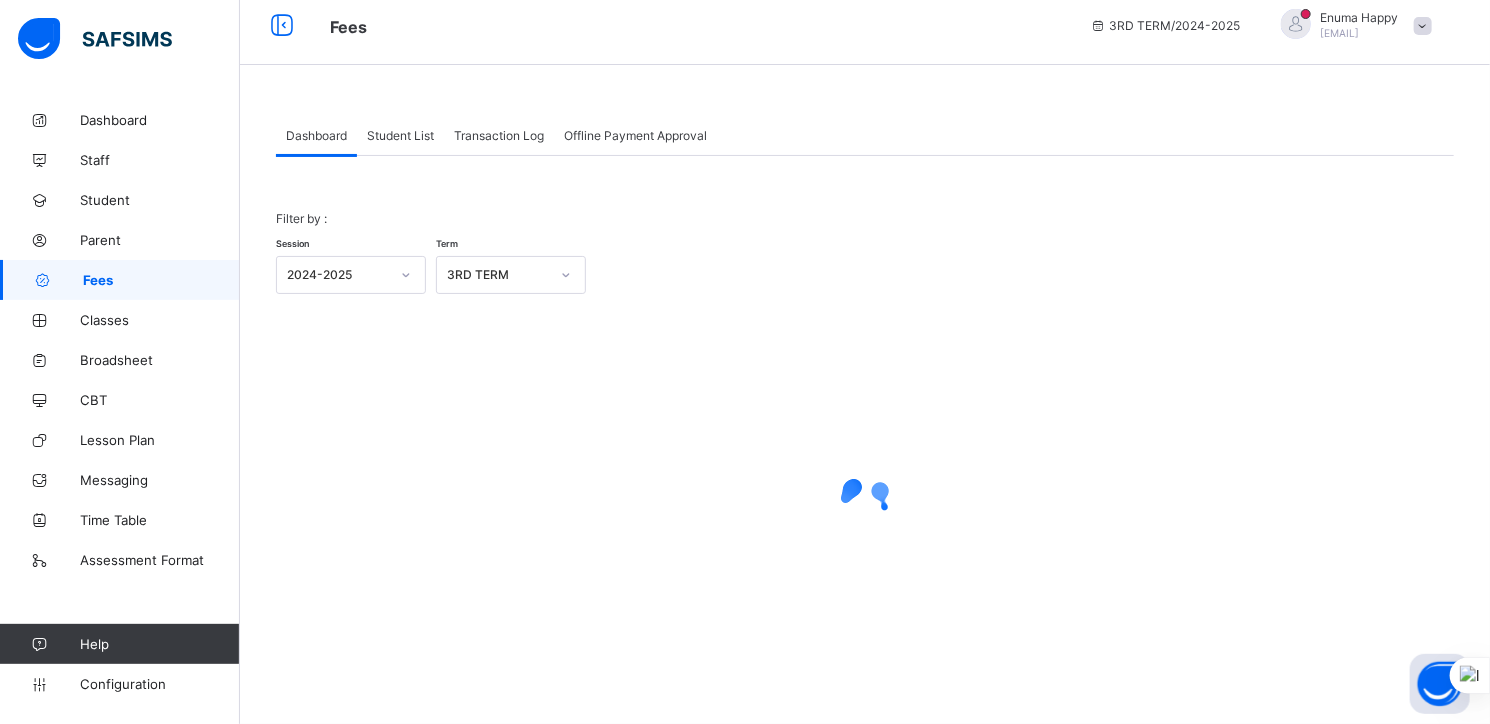 scroll, scrollTop: 0, scrollLeft: 0, axis: both 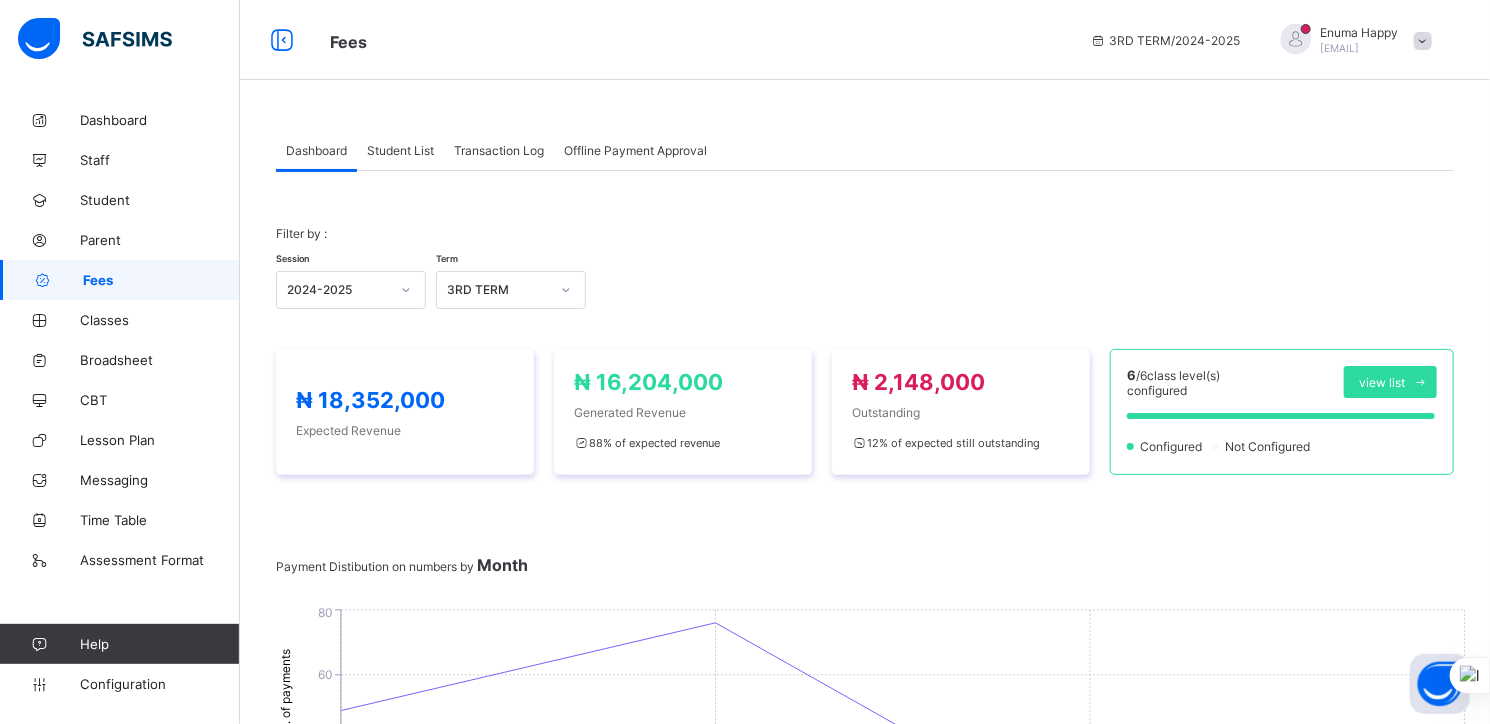 click on "Student List" at bounding box center [400, 150] 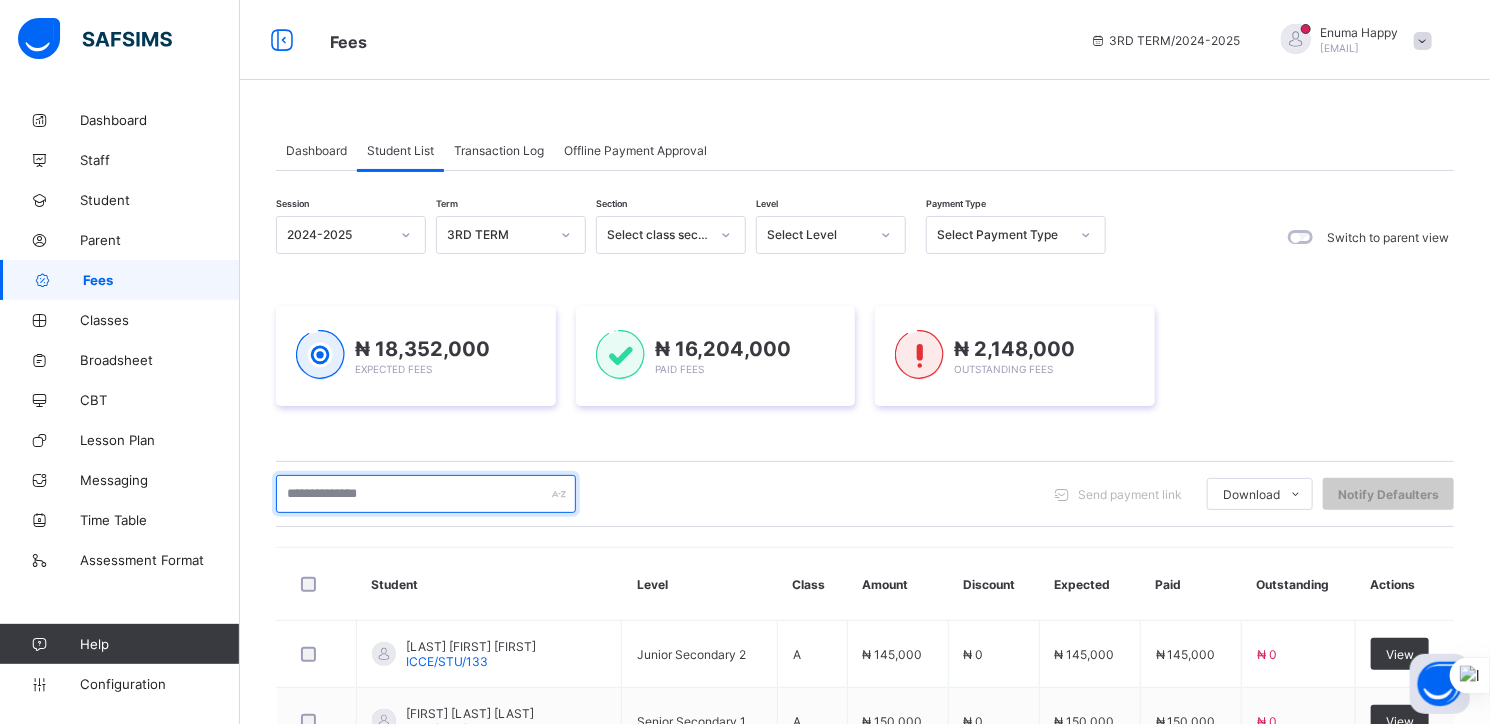 click at bounding box center (426, 494) 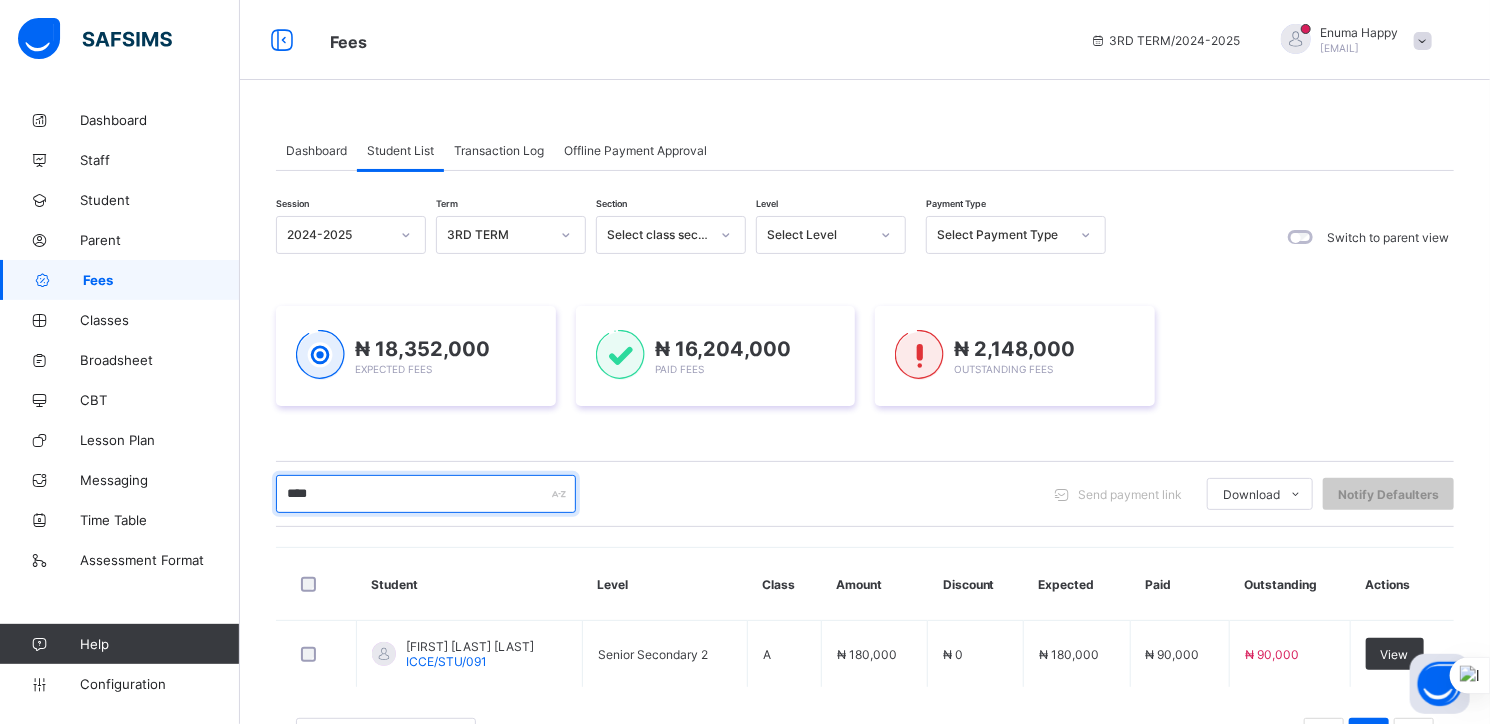 type on "**********" 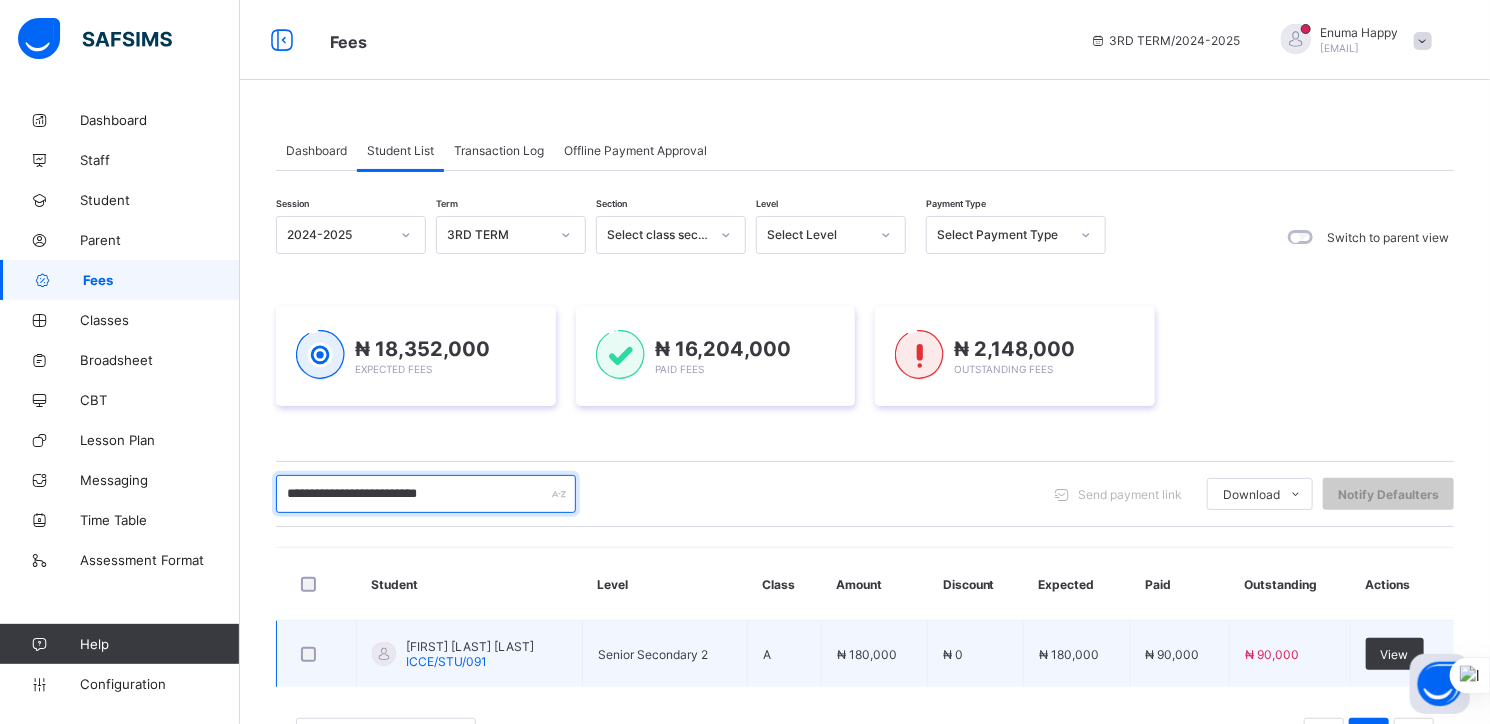 scroll, scrollTop: 83, scrollLeft: 0, axis: vertical 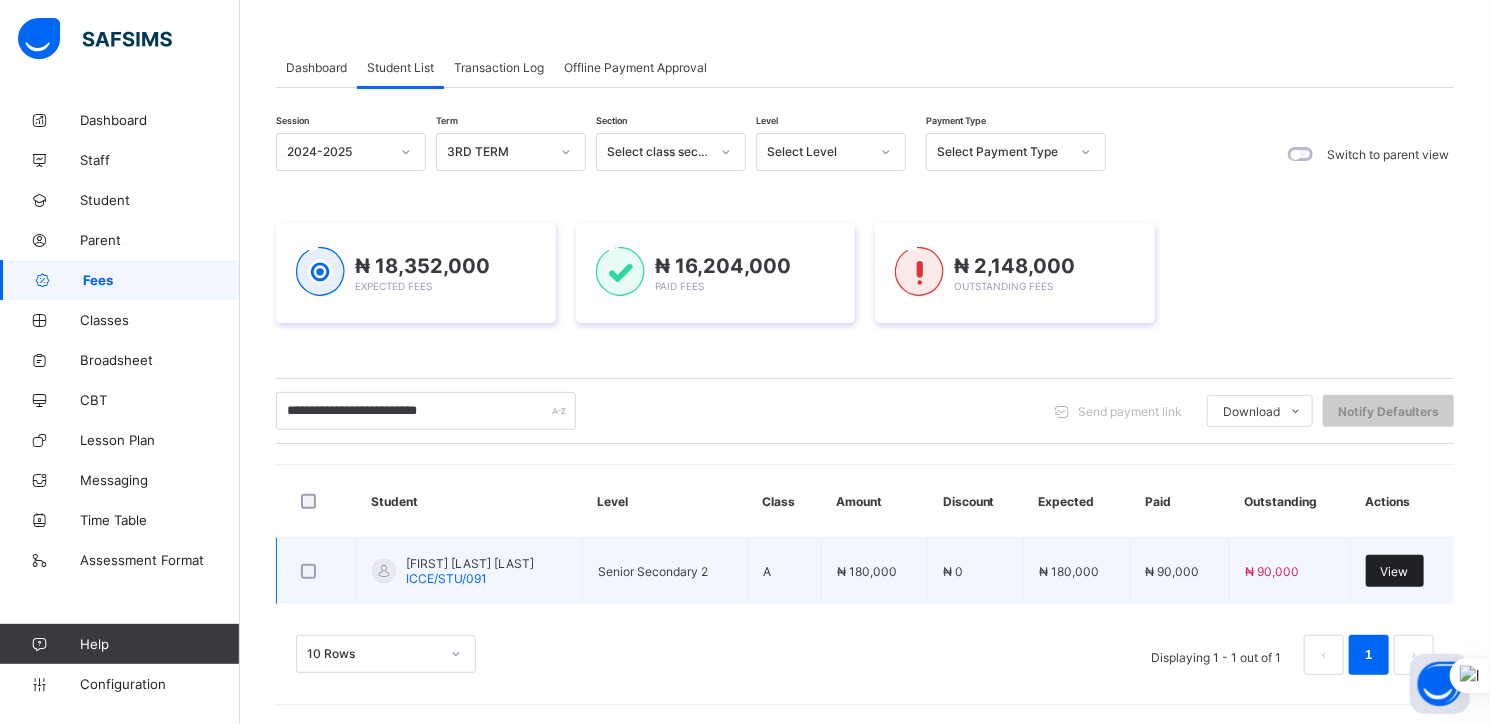 click on "View" at bounding box center (1395, 571) 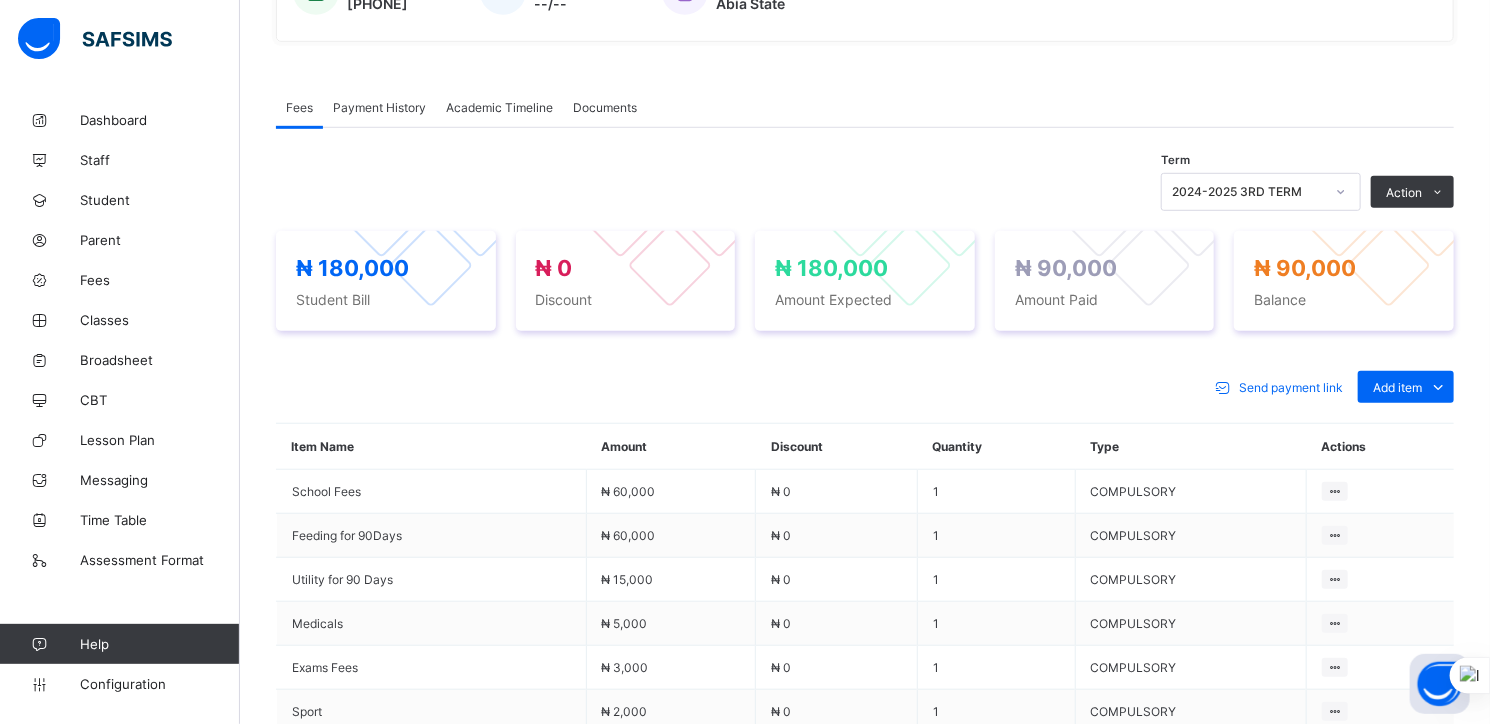 scroll, scrollTop: 559, scrollLeft: 0, axis: vertical 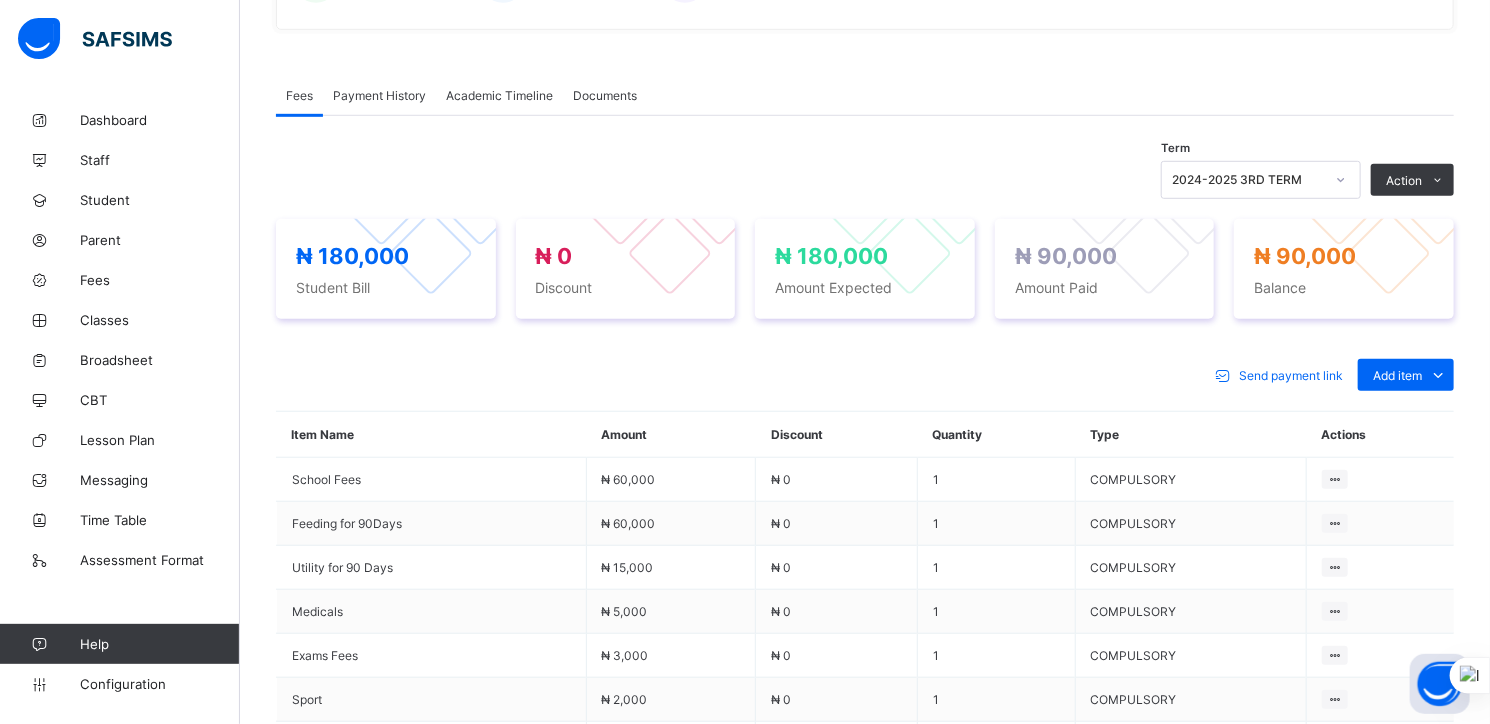 click on "Payment History" at bounding box center [379, 95] 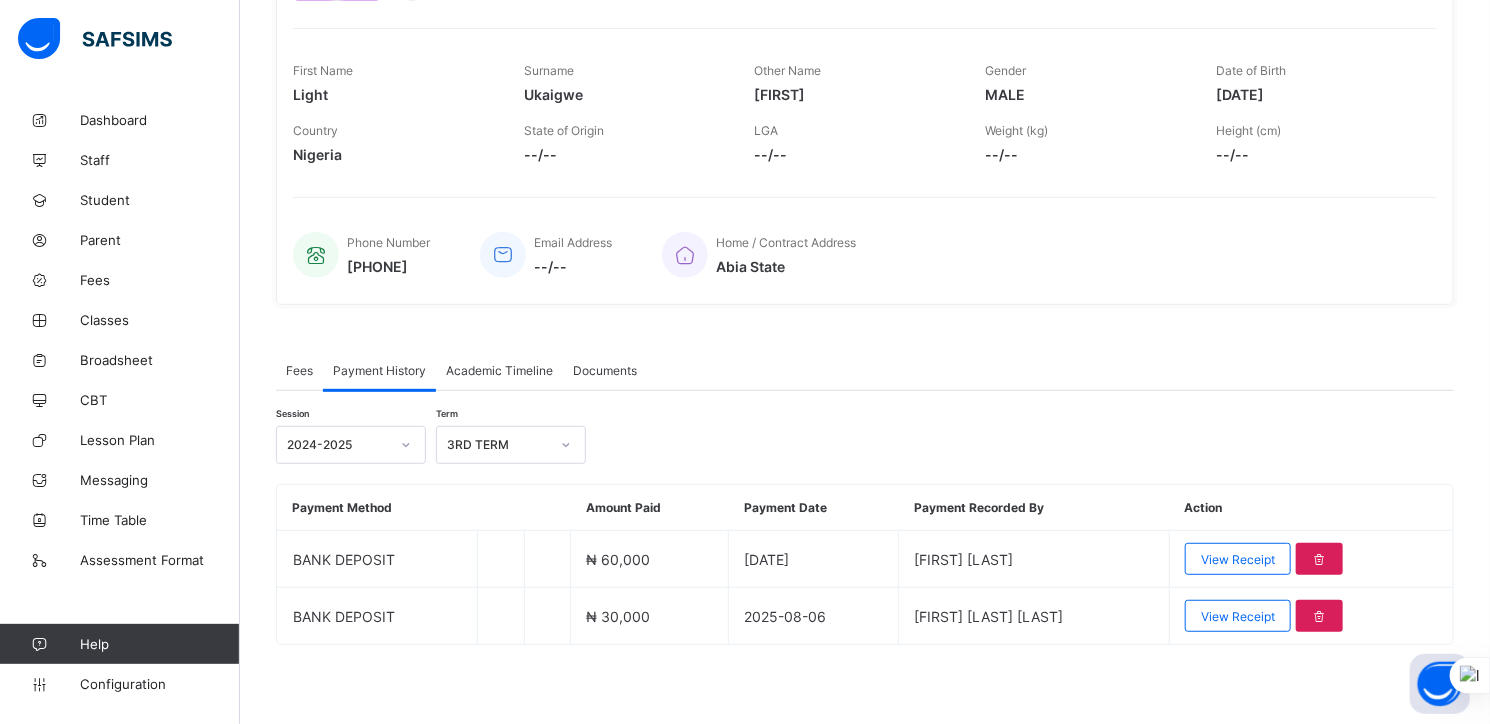scroll, scrollTop: 0, scrollLeft: 0, axis: both 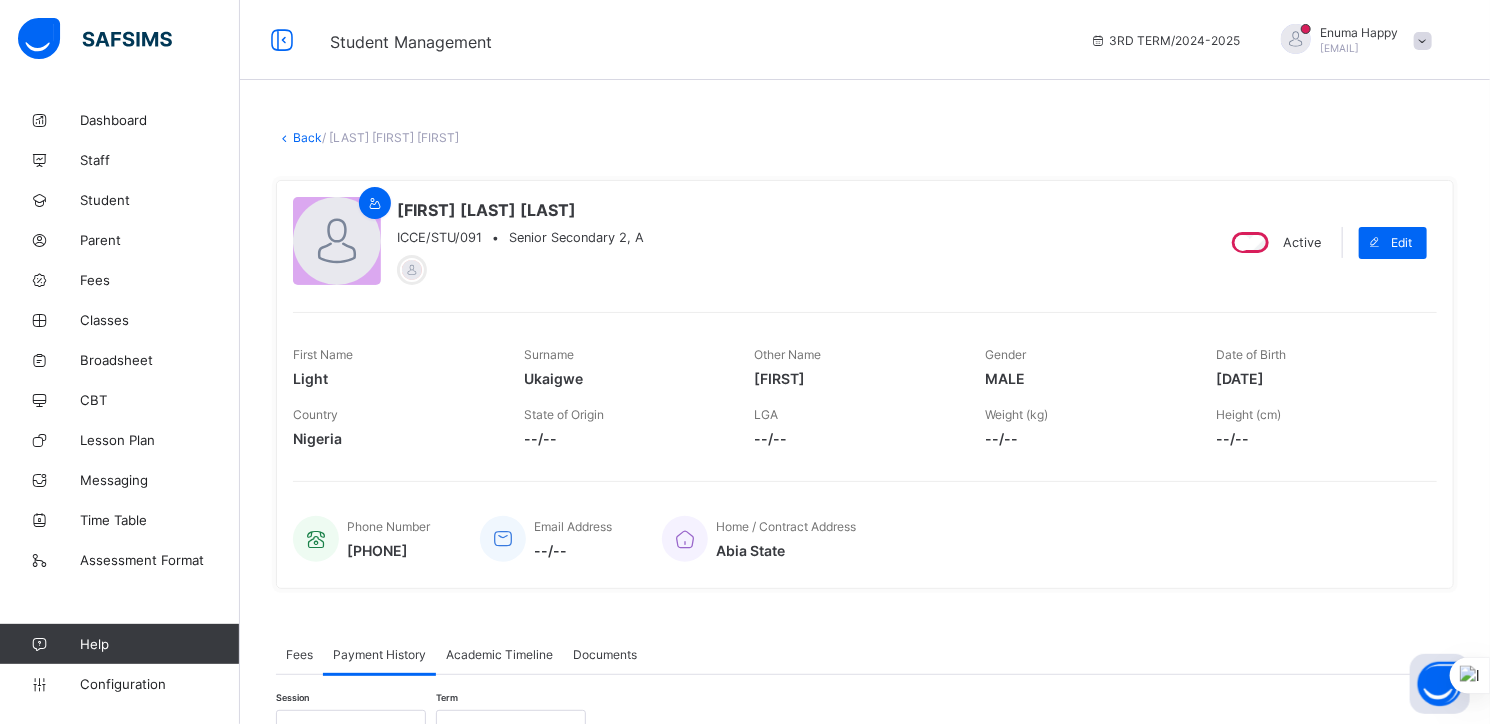 click on "Back" at bounding box center [307, 137] 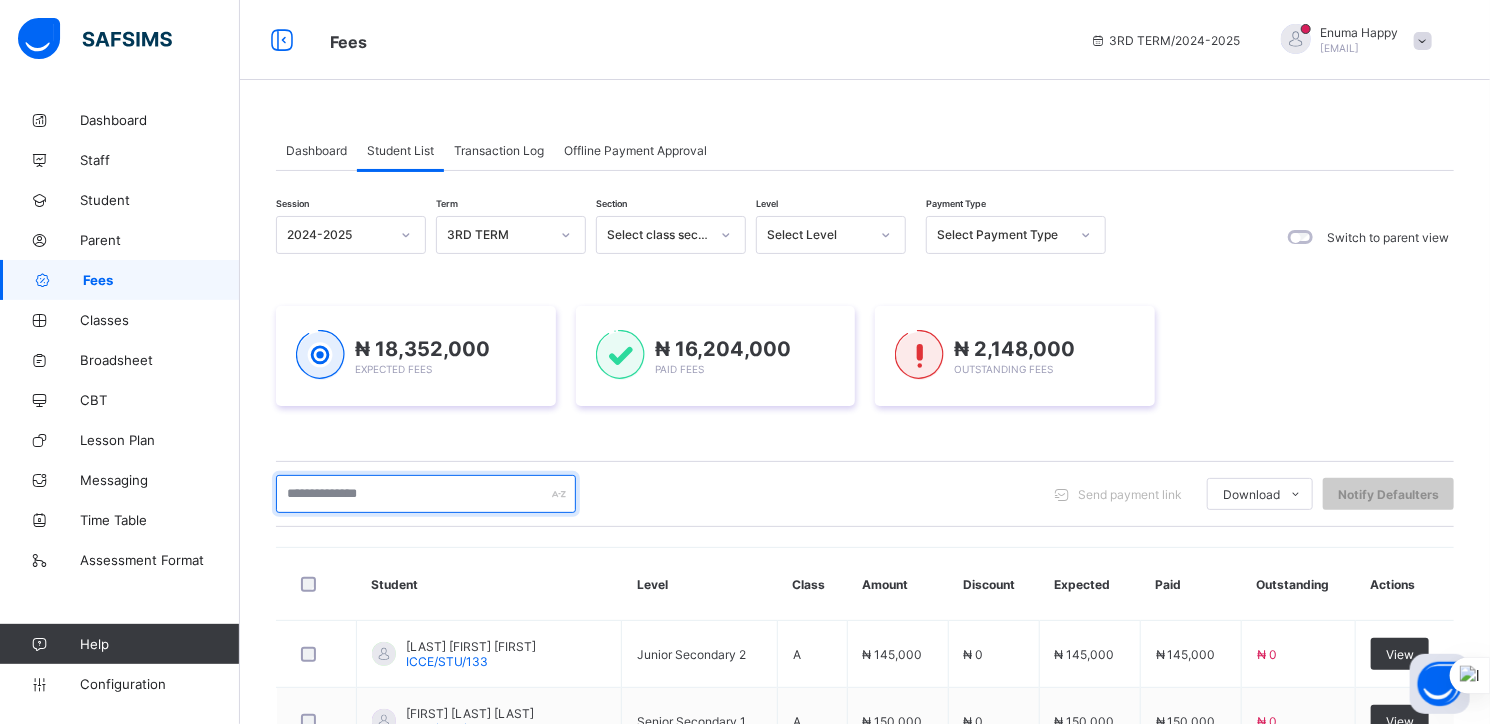 click at bounding box center [426, 494] 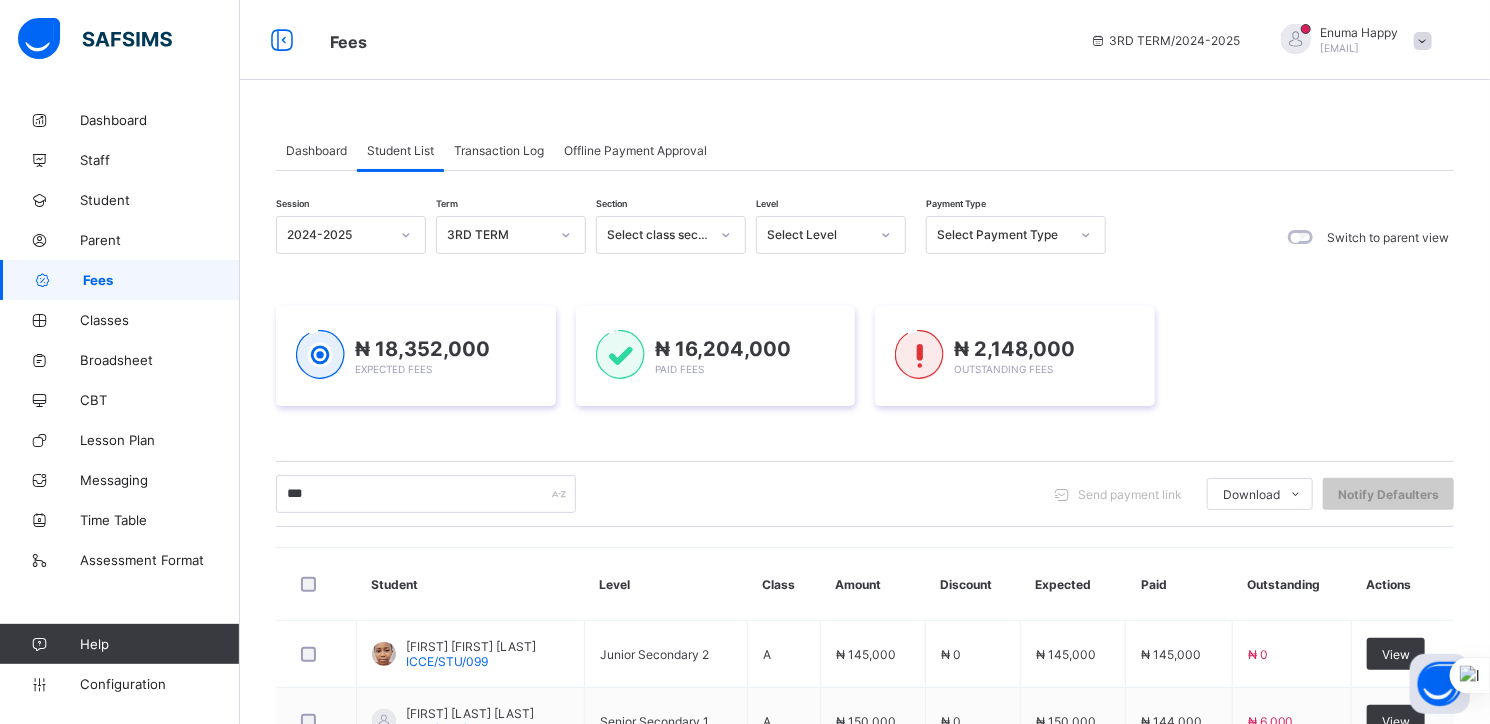 click on "***   Send payment link Download  Students Payment Students Payment Status Student Items Report Student Discount Report   Notify Defaulters" at bounding box center [865, 494] 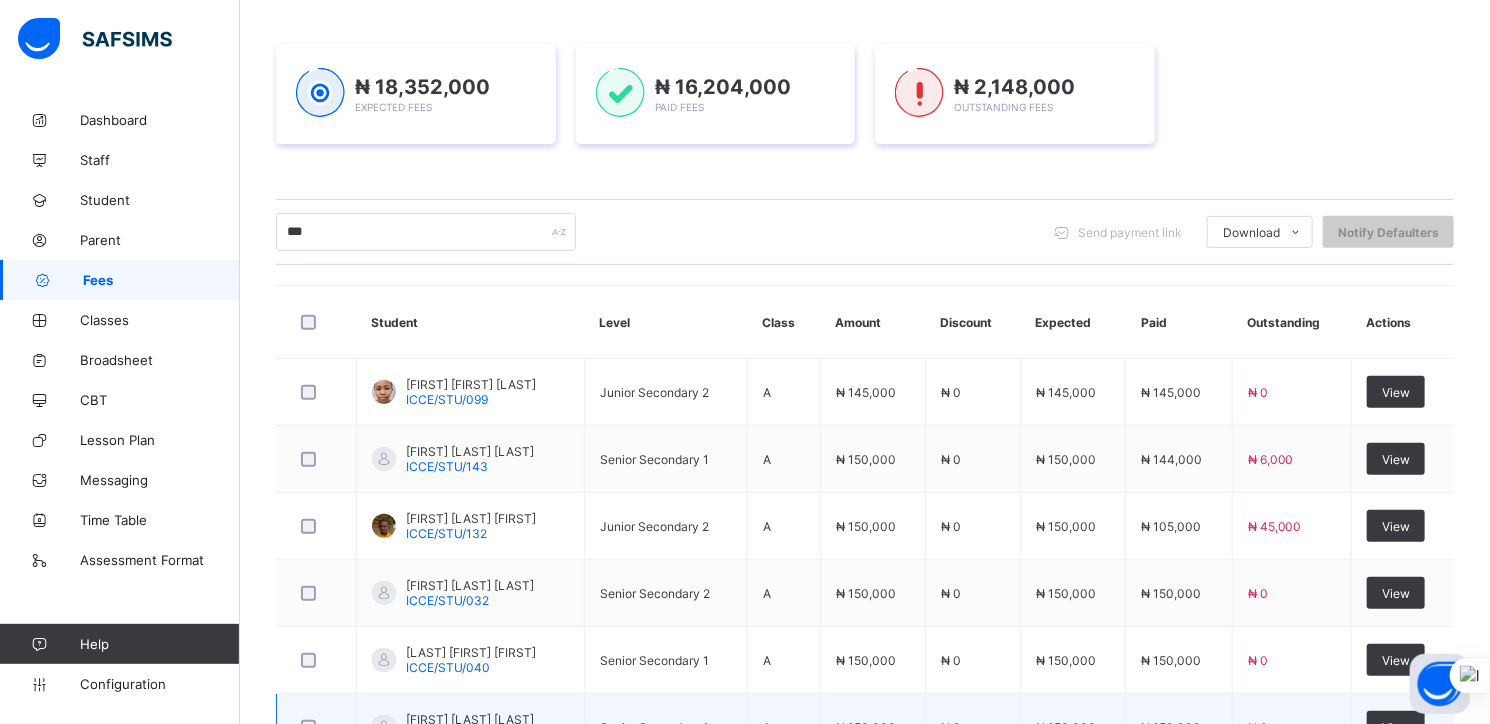 scroll, scrollTop: 261, scrollLeft: 0, axis: vertical 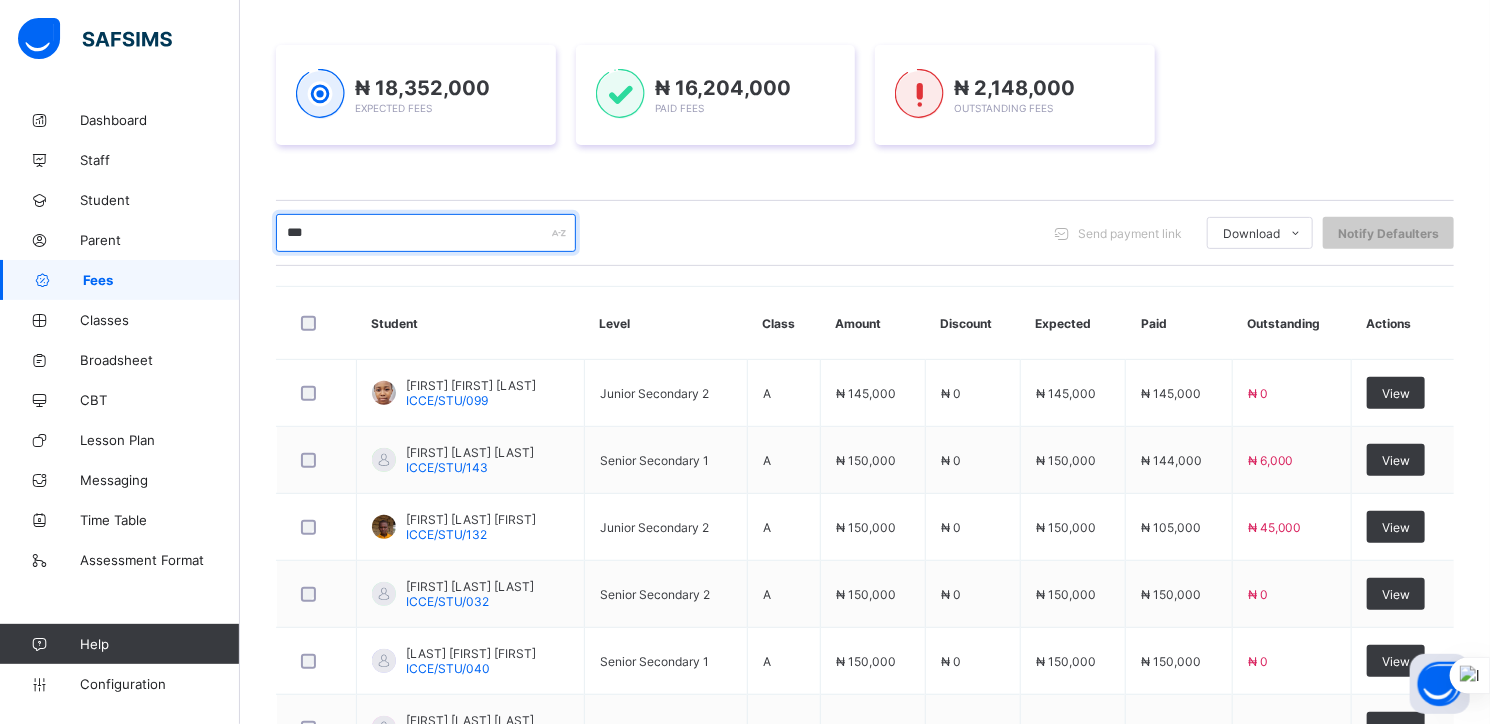click on "***" at bounding box center (426, 233) 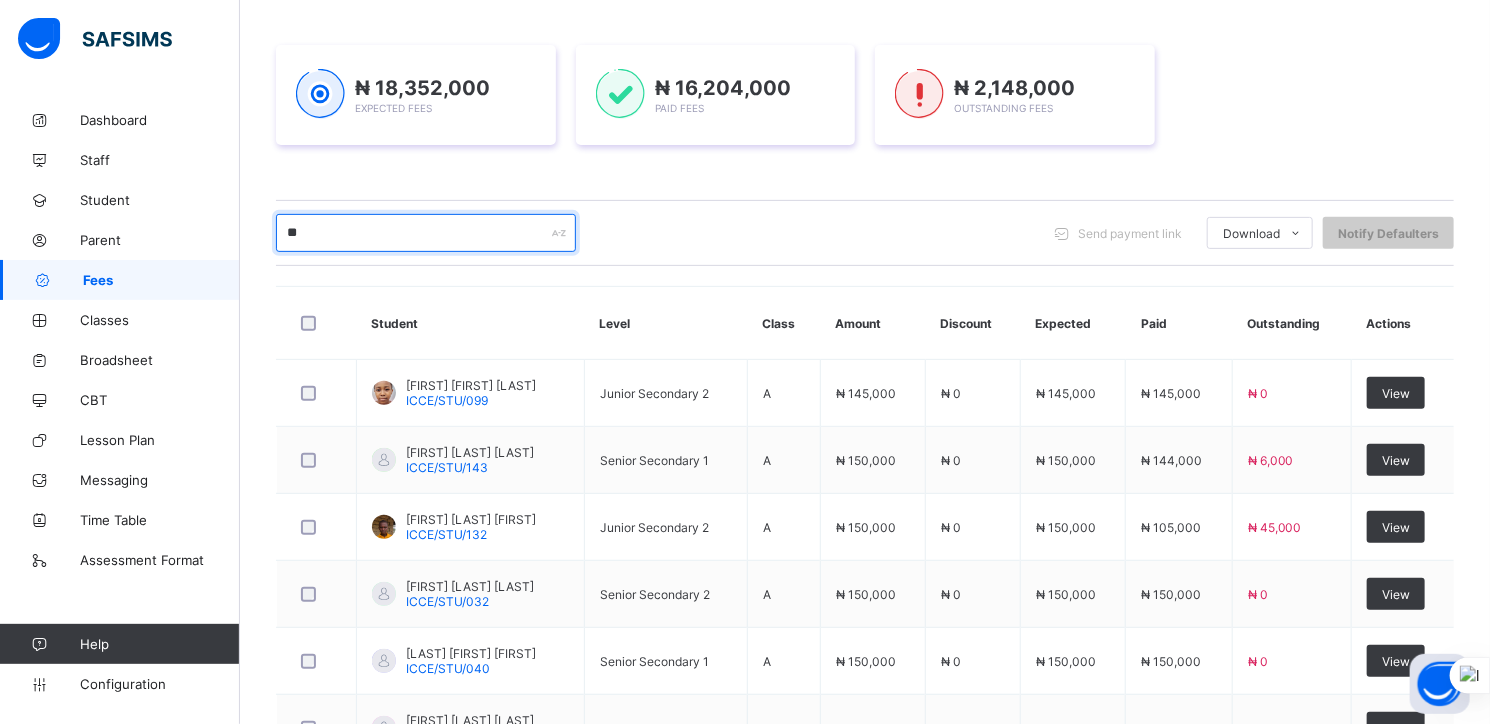 type on "*" 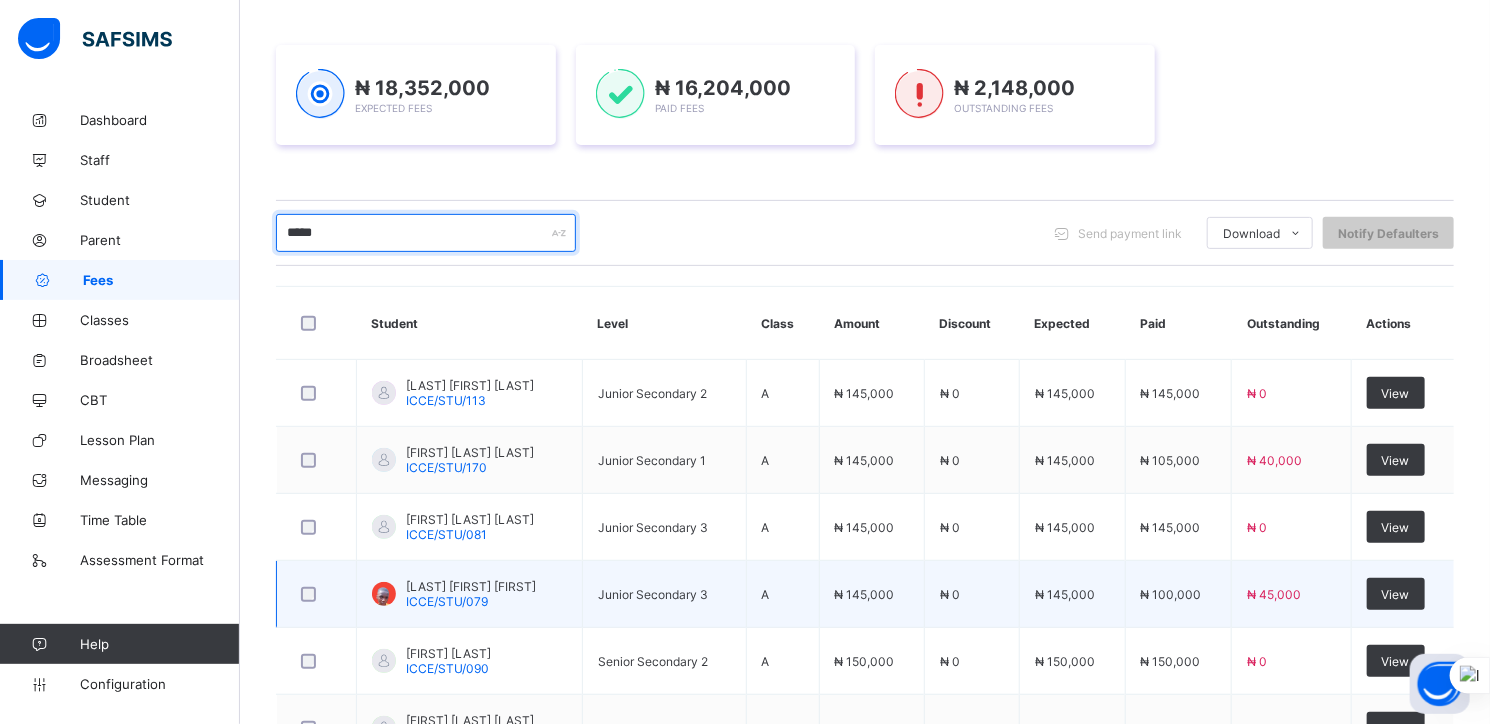 scroll, scrollTop: 416, scrollLeft: 0, axis: vertical 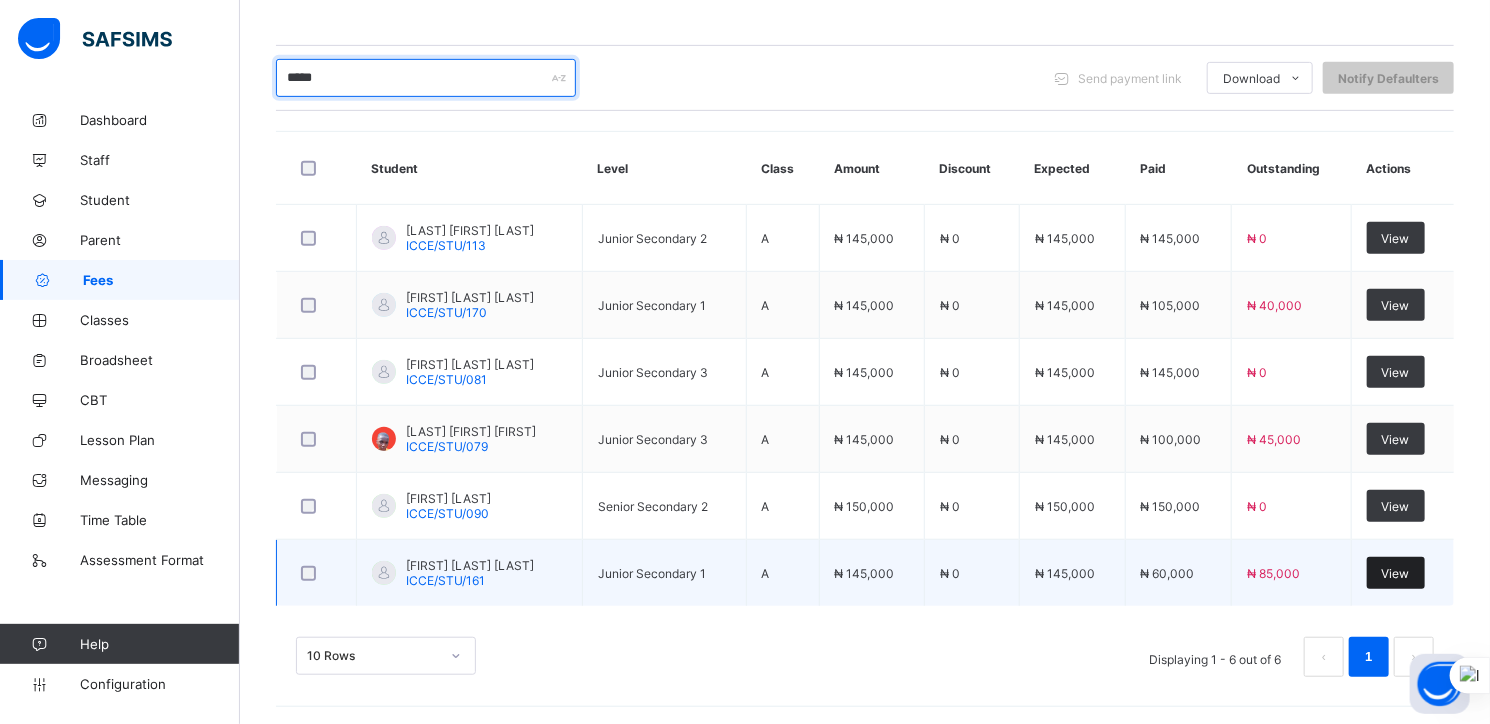 type on "*****" 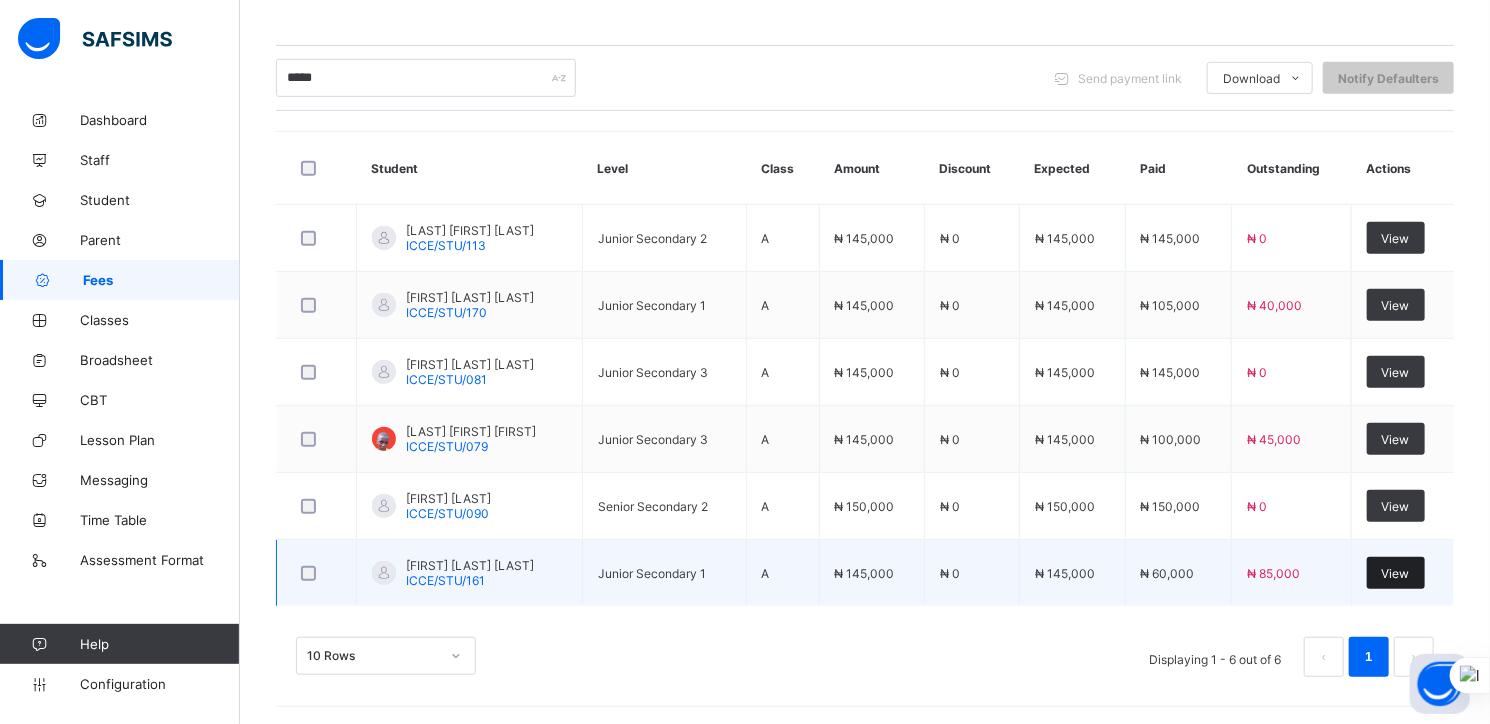 click on "View" at bounding box center (1396, 573) 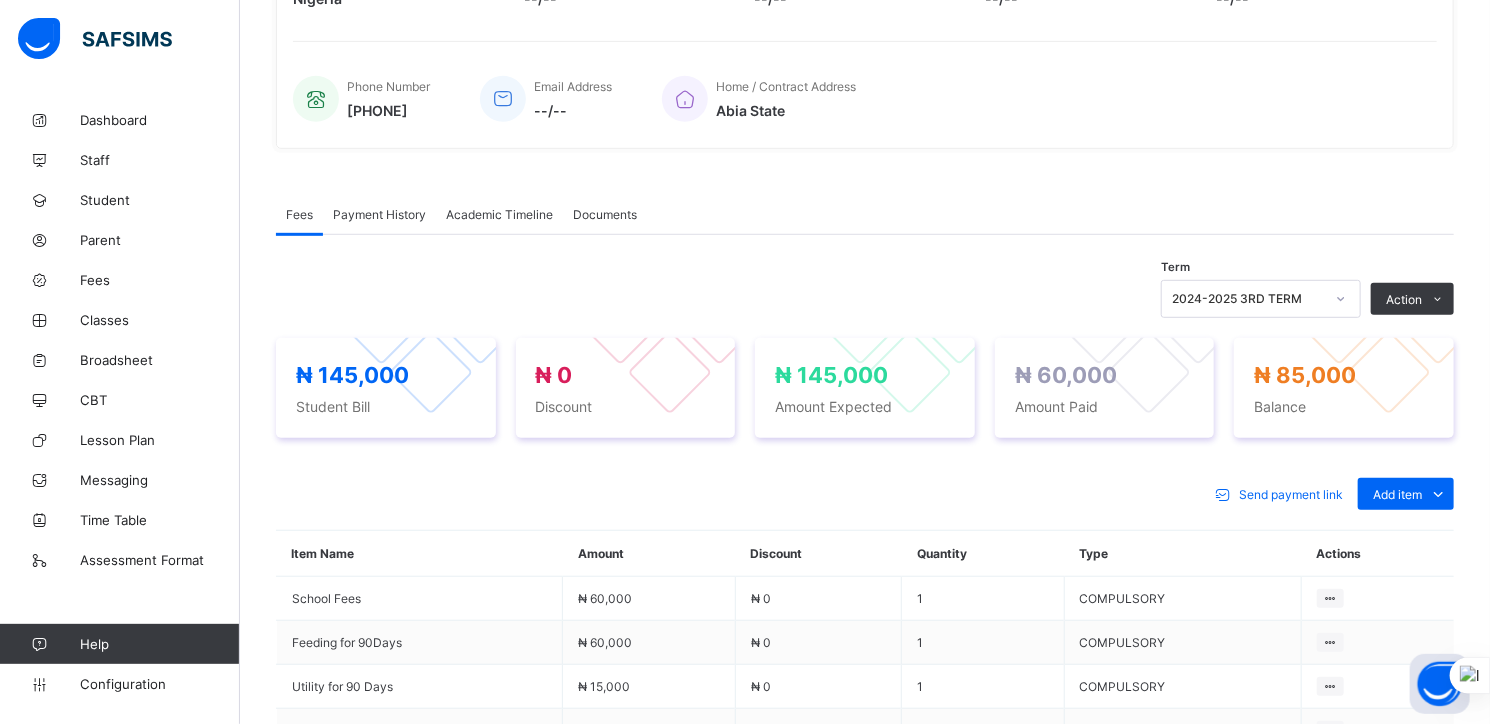 scroll, scrollTop: 410, scrollLeft: 0, axis: vertical 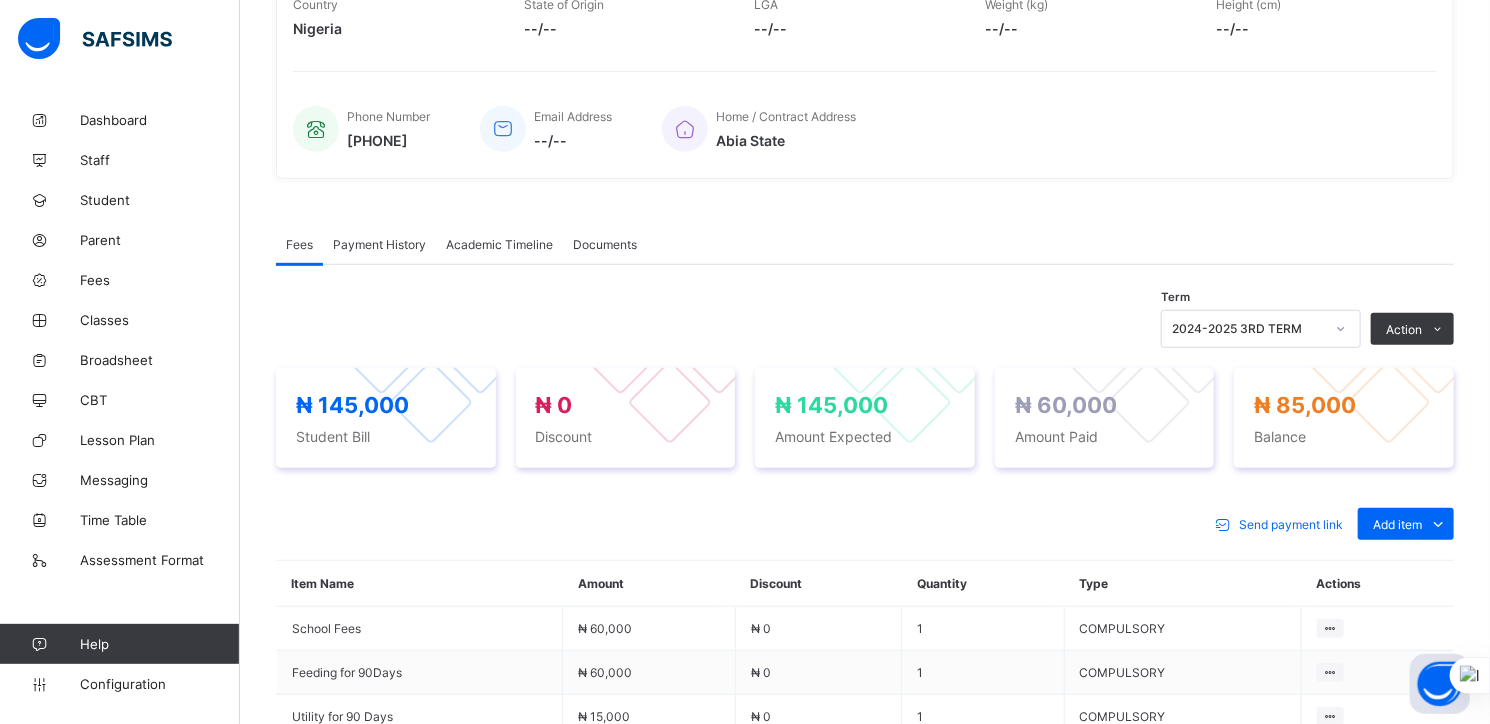 click on "Payment History" at bounding box center (379, 244) 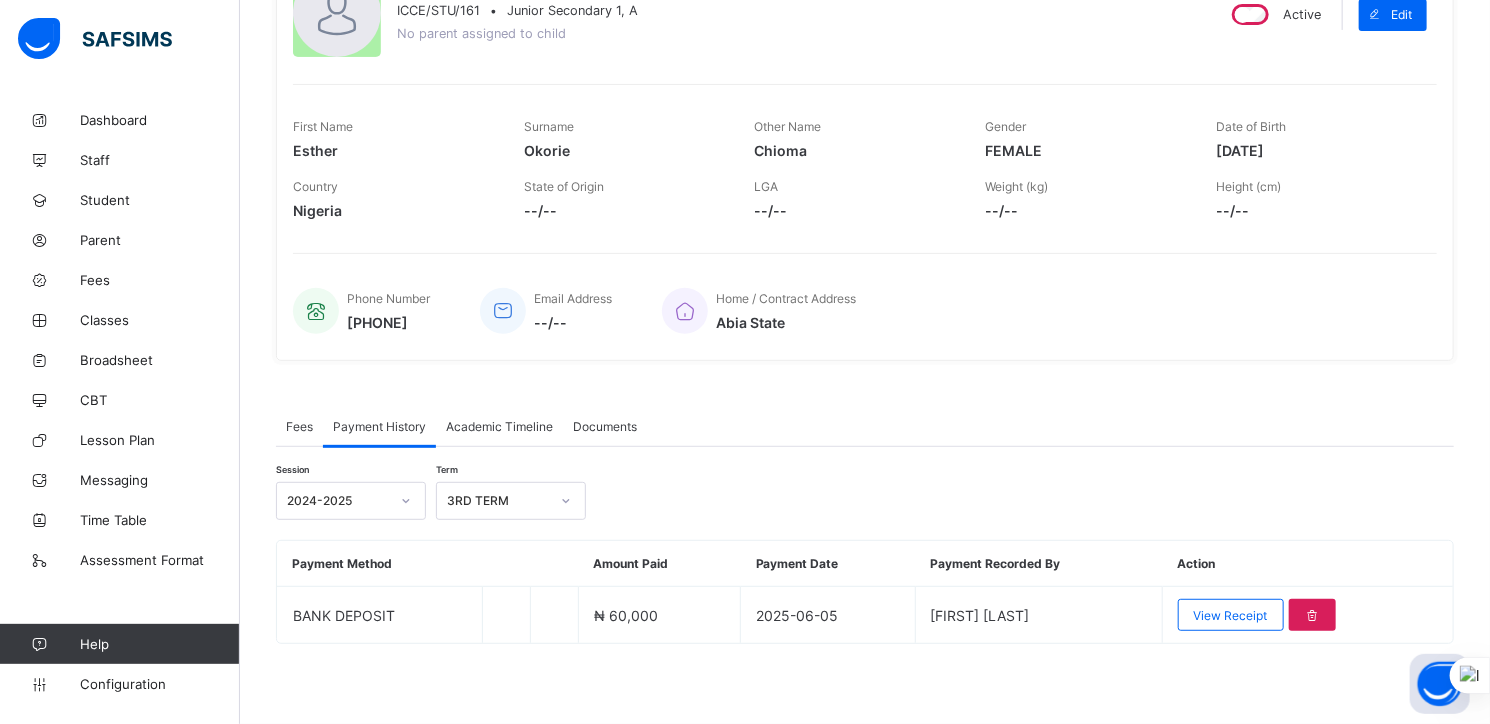 scroll, scrollTop: 227, scrollLeft: 0, axis: vertical 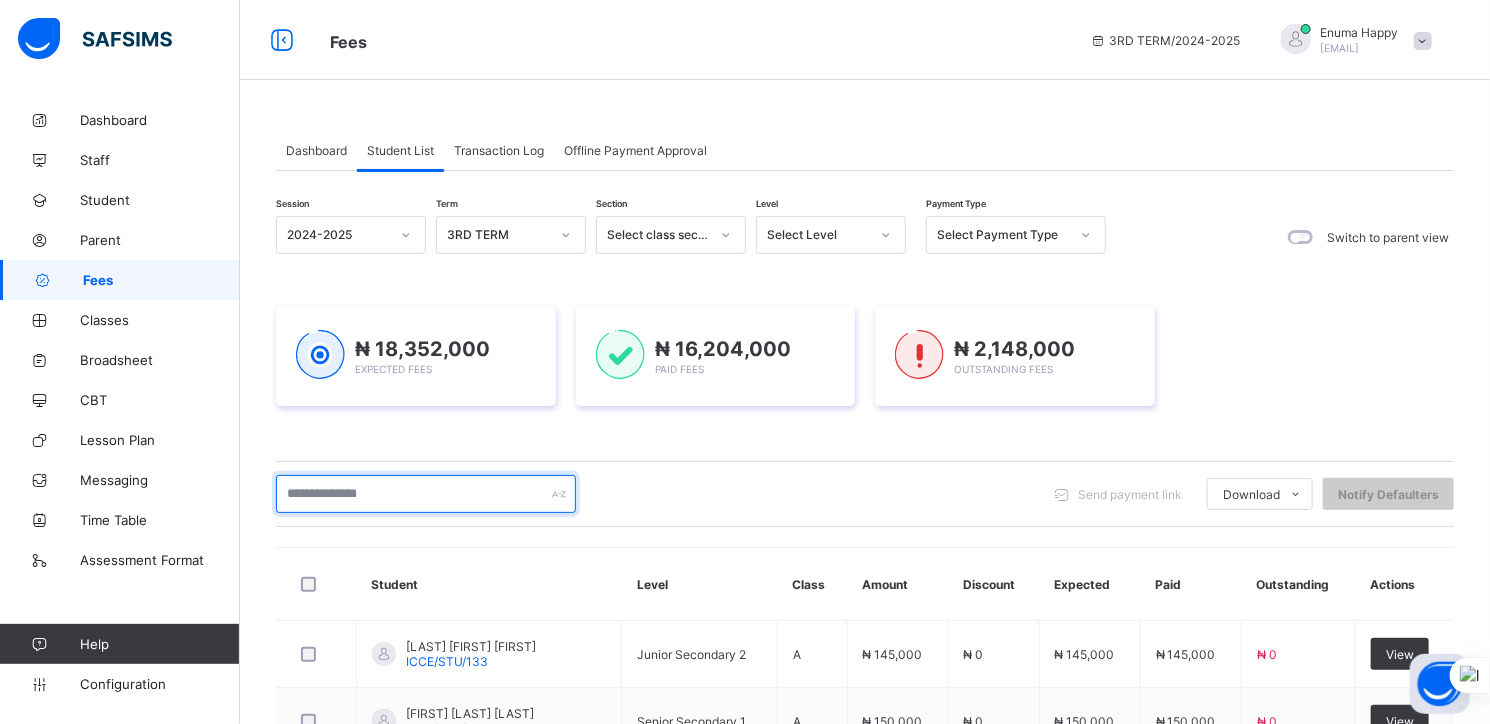 click at bounding box center [426, 494] 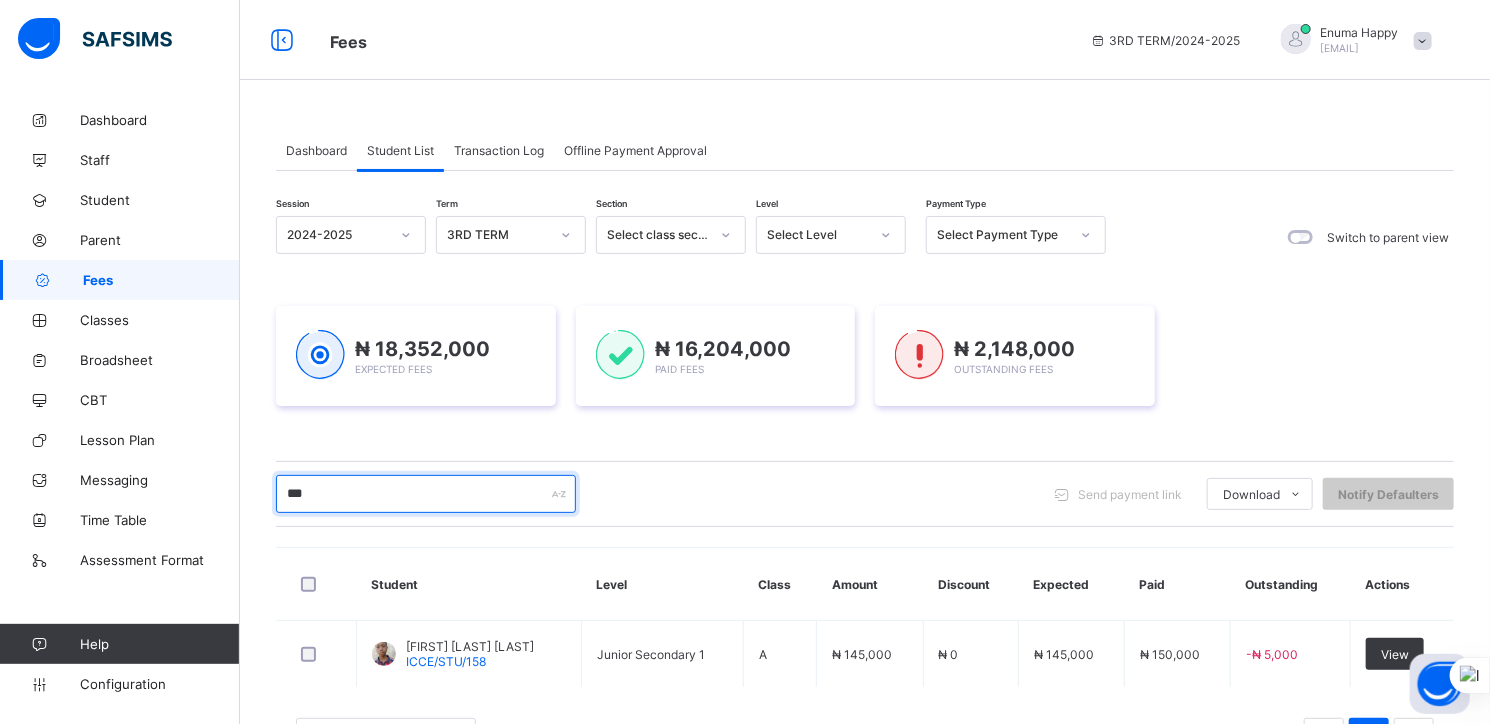 scroll, scrollTop: 83, scrollLeft: 0, axis: vertical 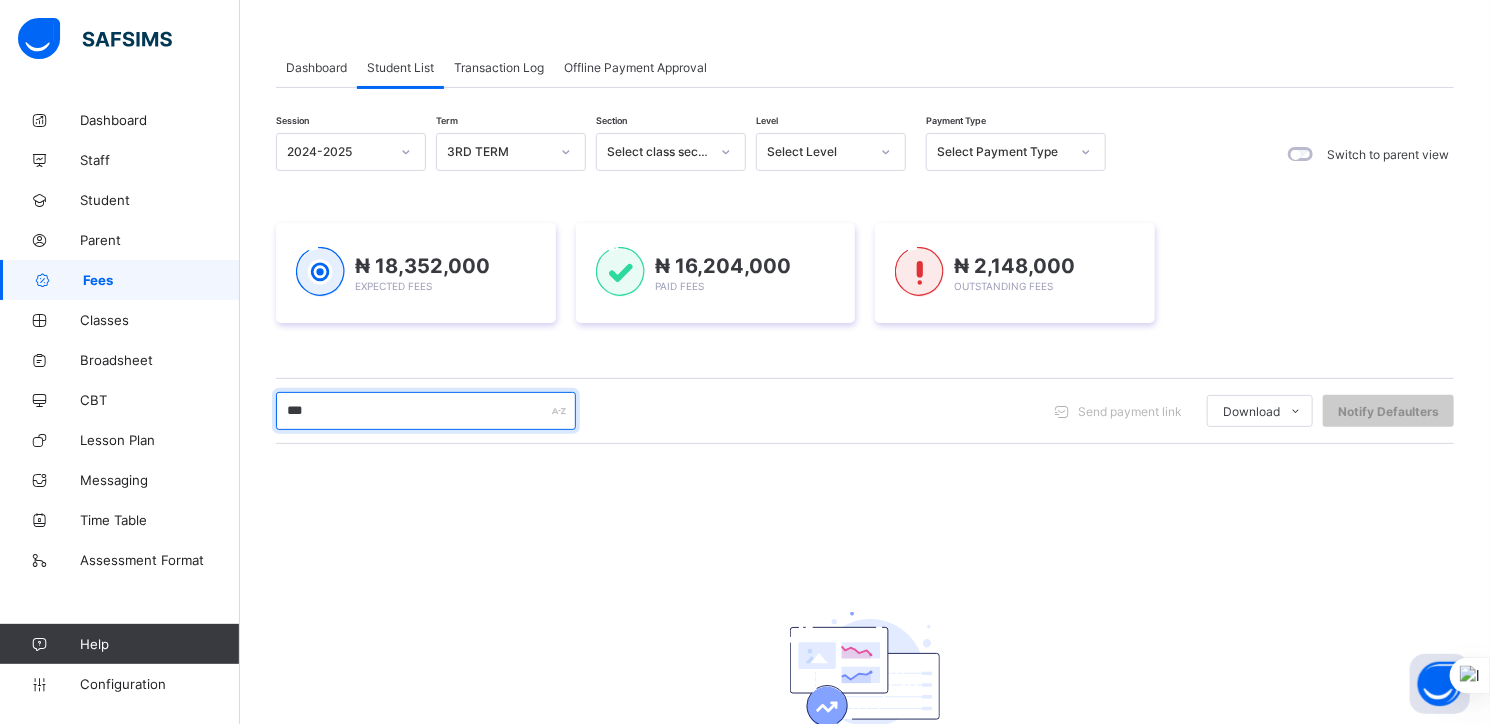 click on "***" at bounding box center [426, 411] 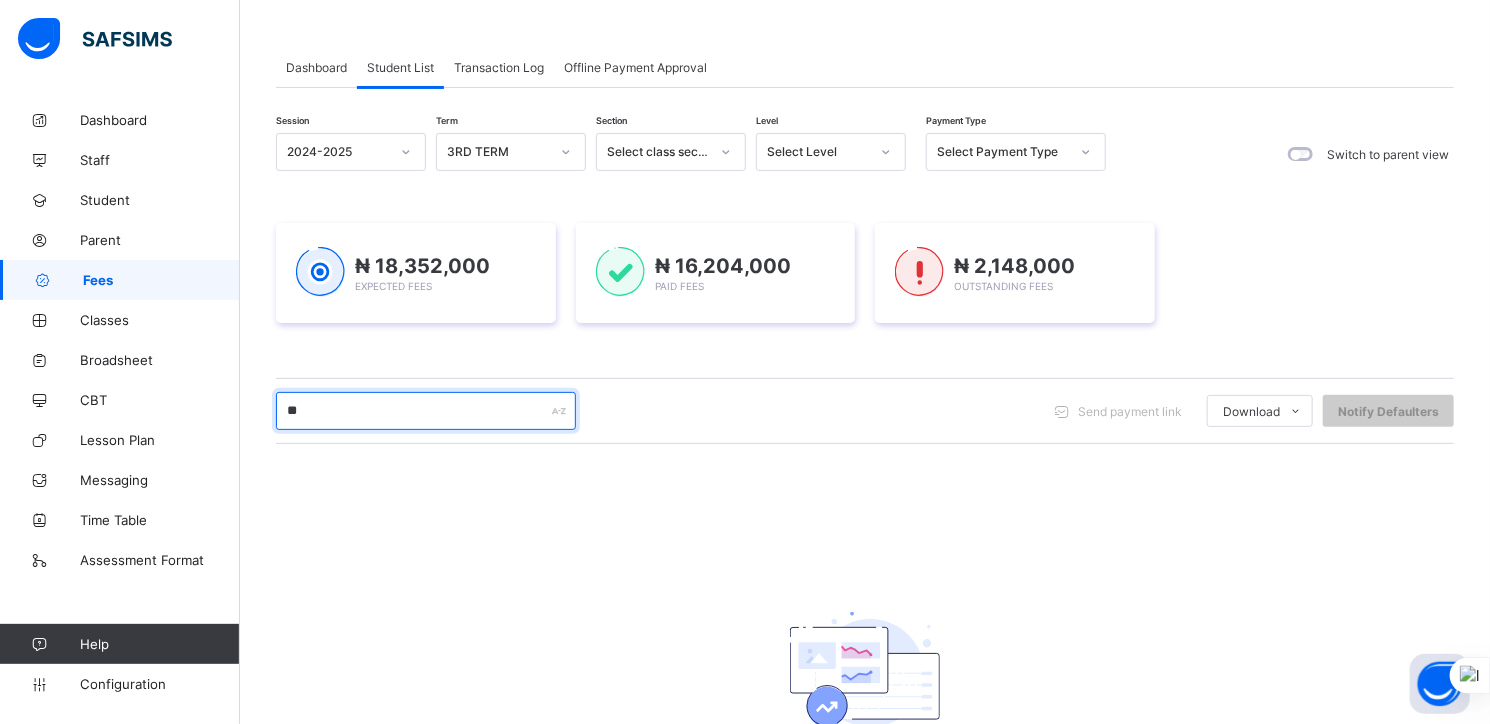 type on "*" 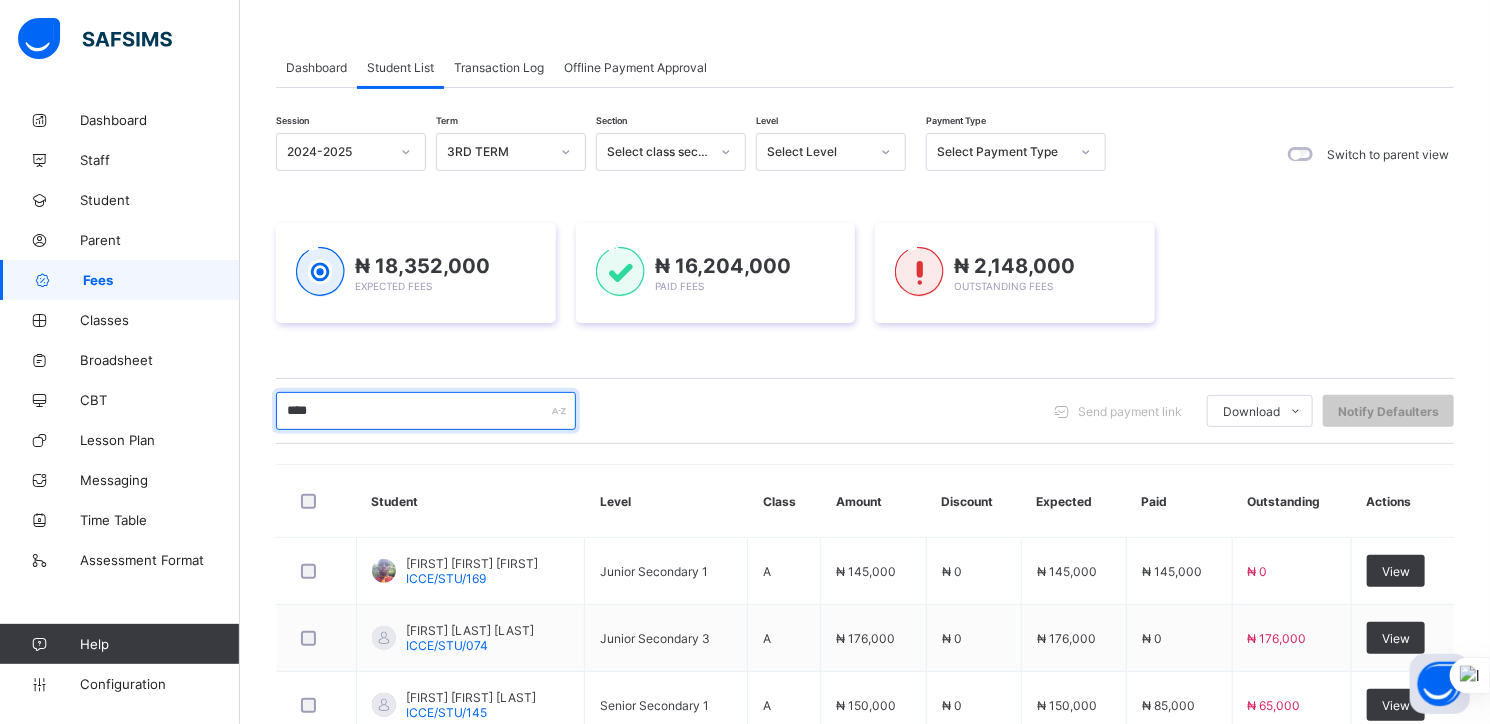 type on "****" 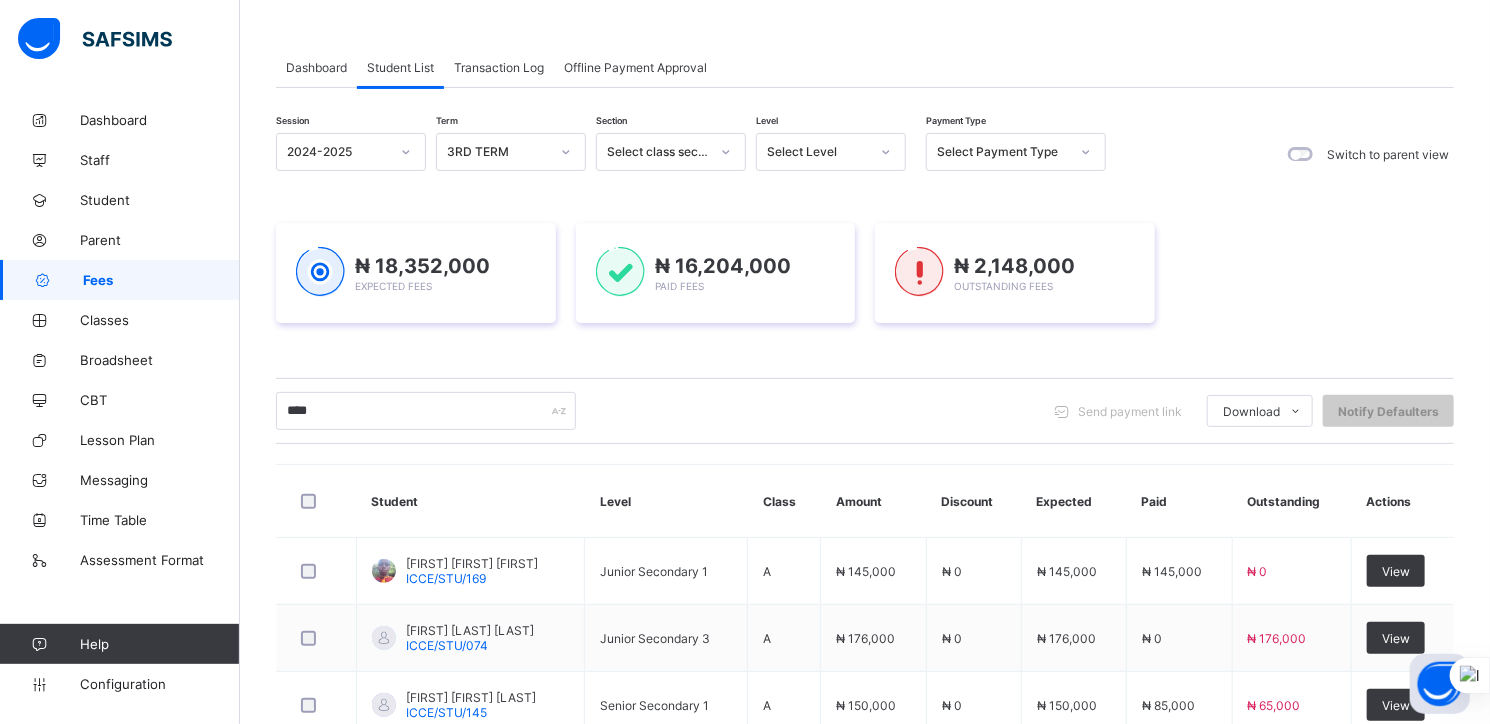 click on "****   Send payment link Download  Students Payment Students Payment Status Student Items Report Student Discount Report   Notify Defaulters" at bounding box center (865, 411) 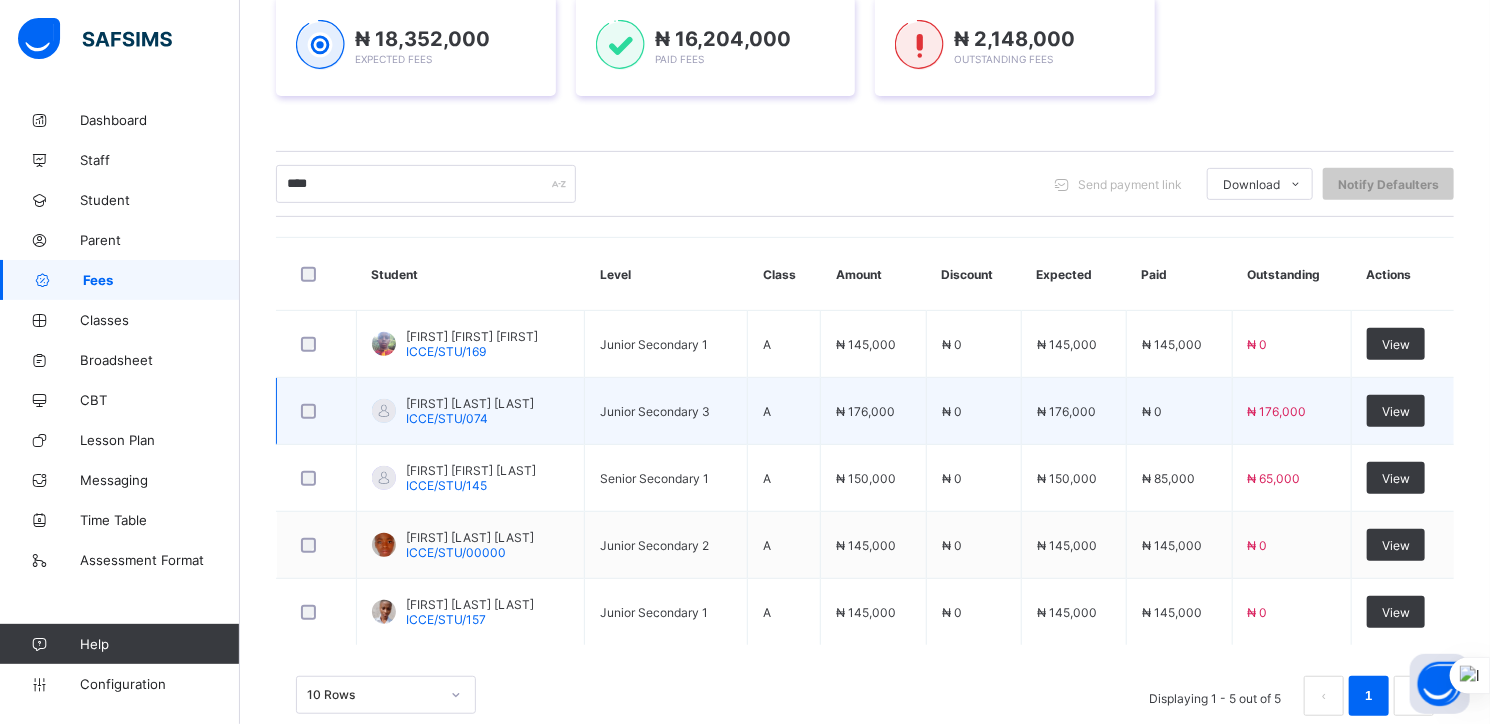scroll, scrollTop: 311, scrollLeft: 0, axis: vertical 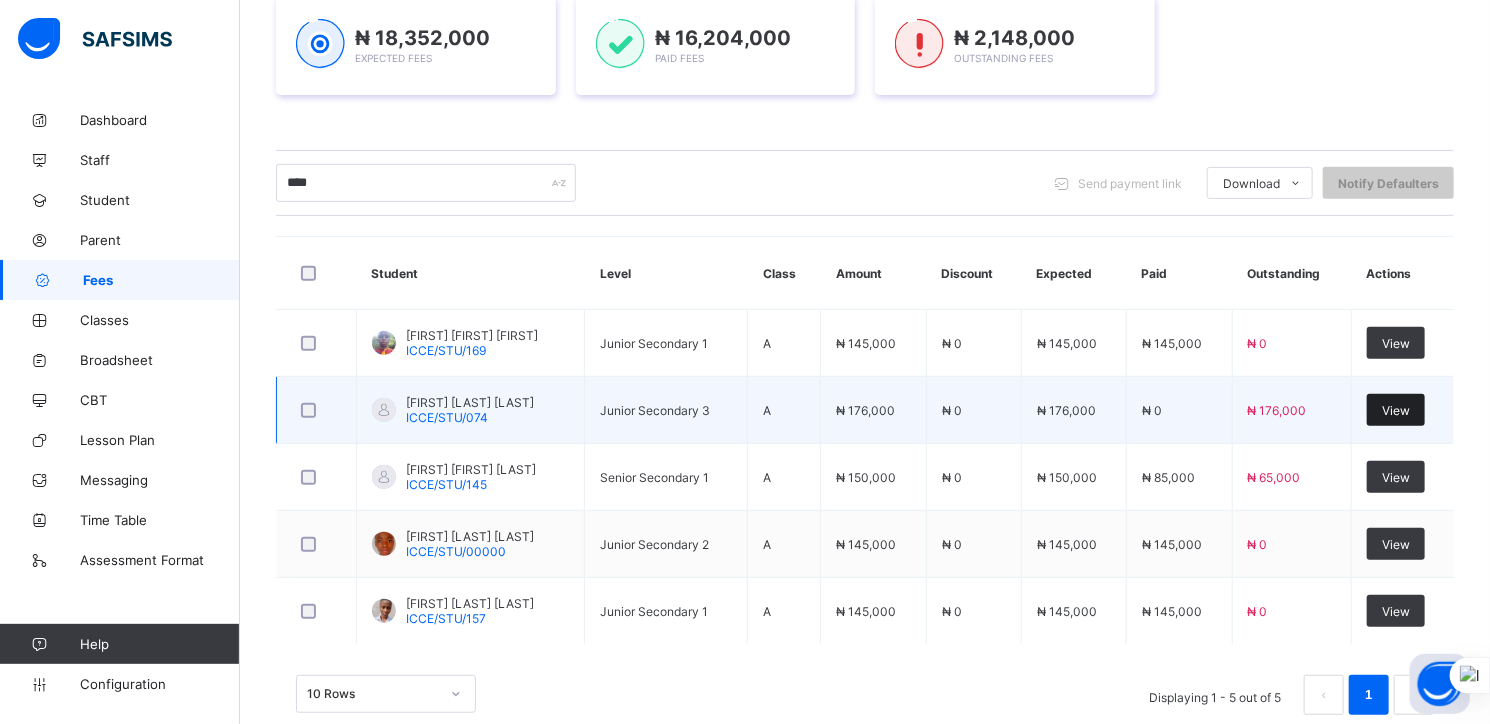 click on "View" at bounding box center (1396, 410) 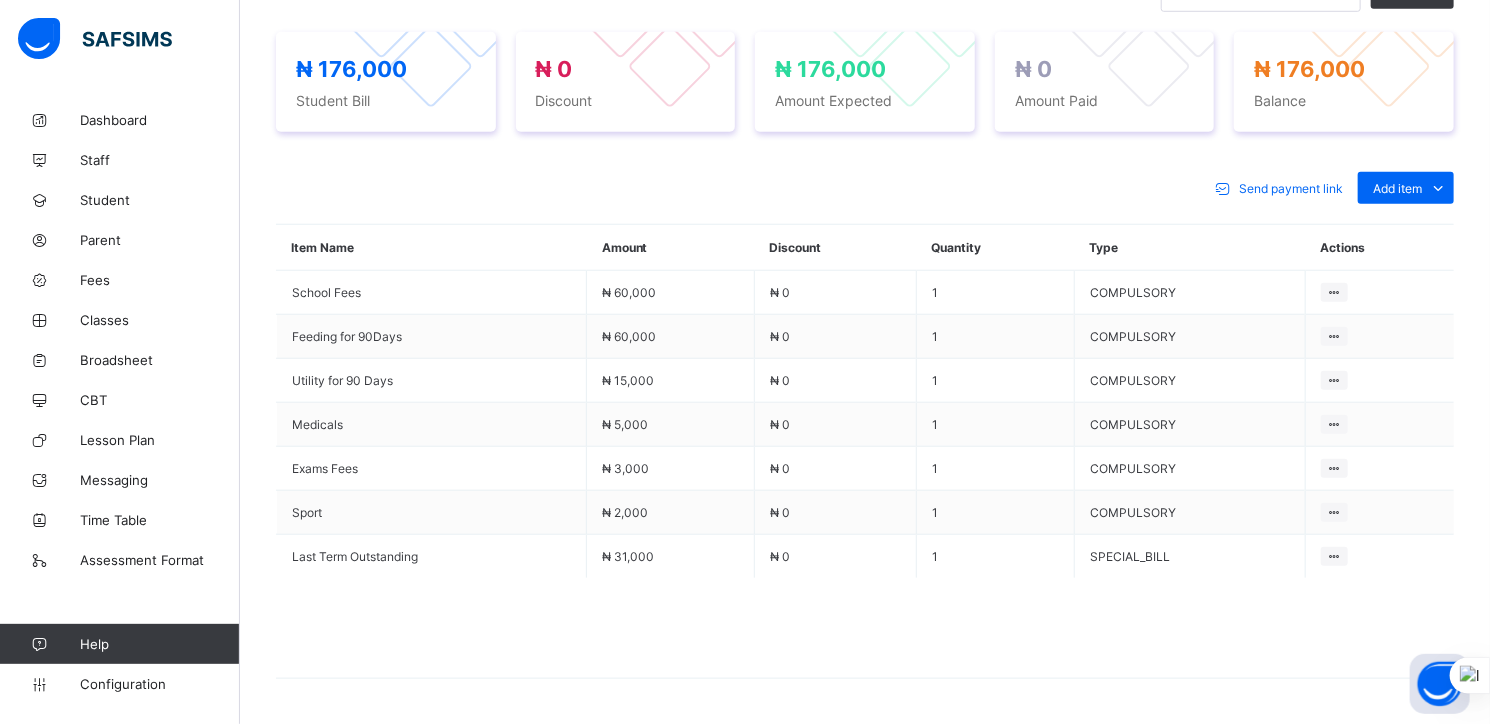 scroll, scrollTop: 799, scrollLeft: 0, axis: vertical 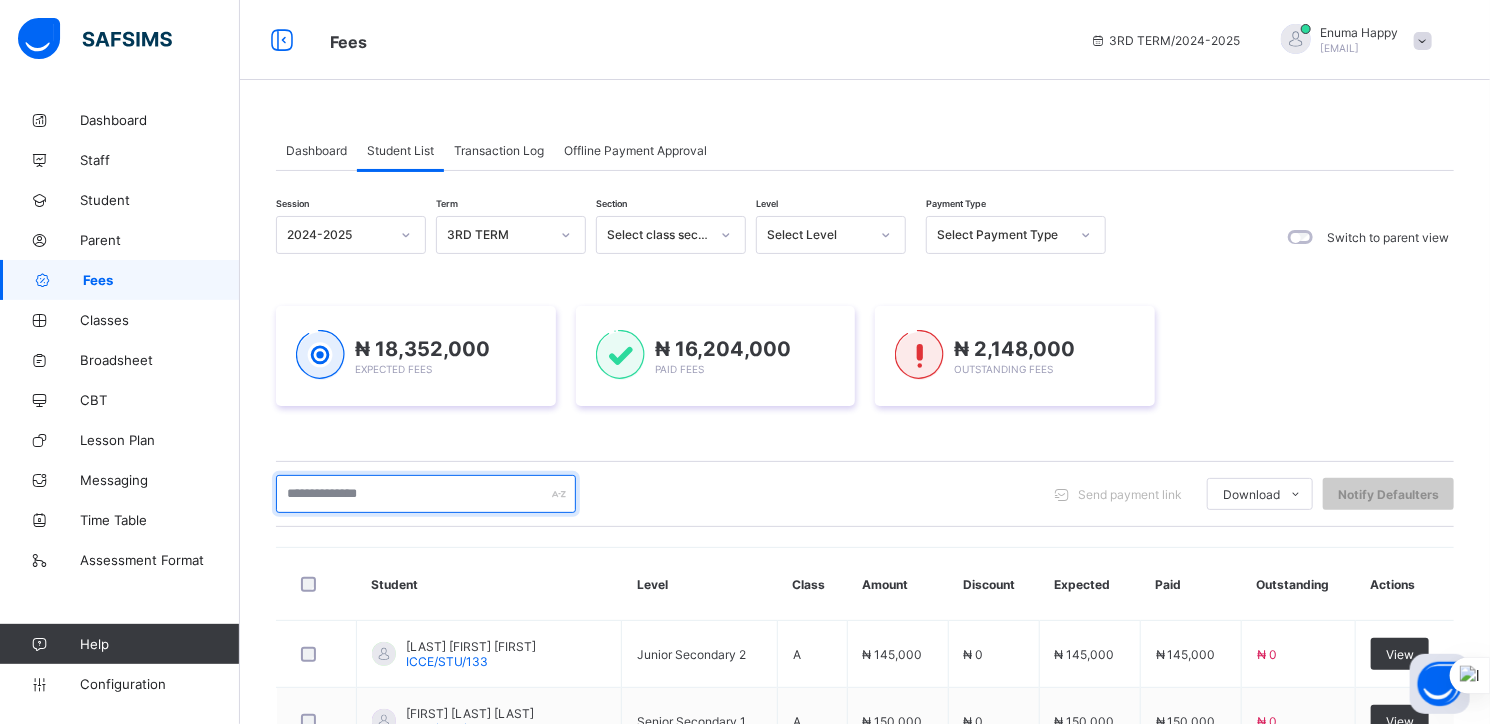 click at bounding box center [426, 494] 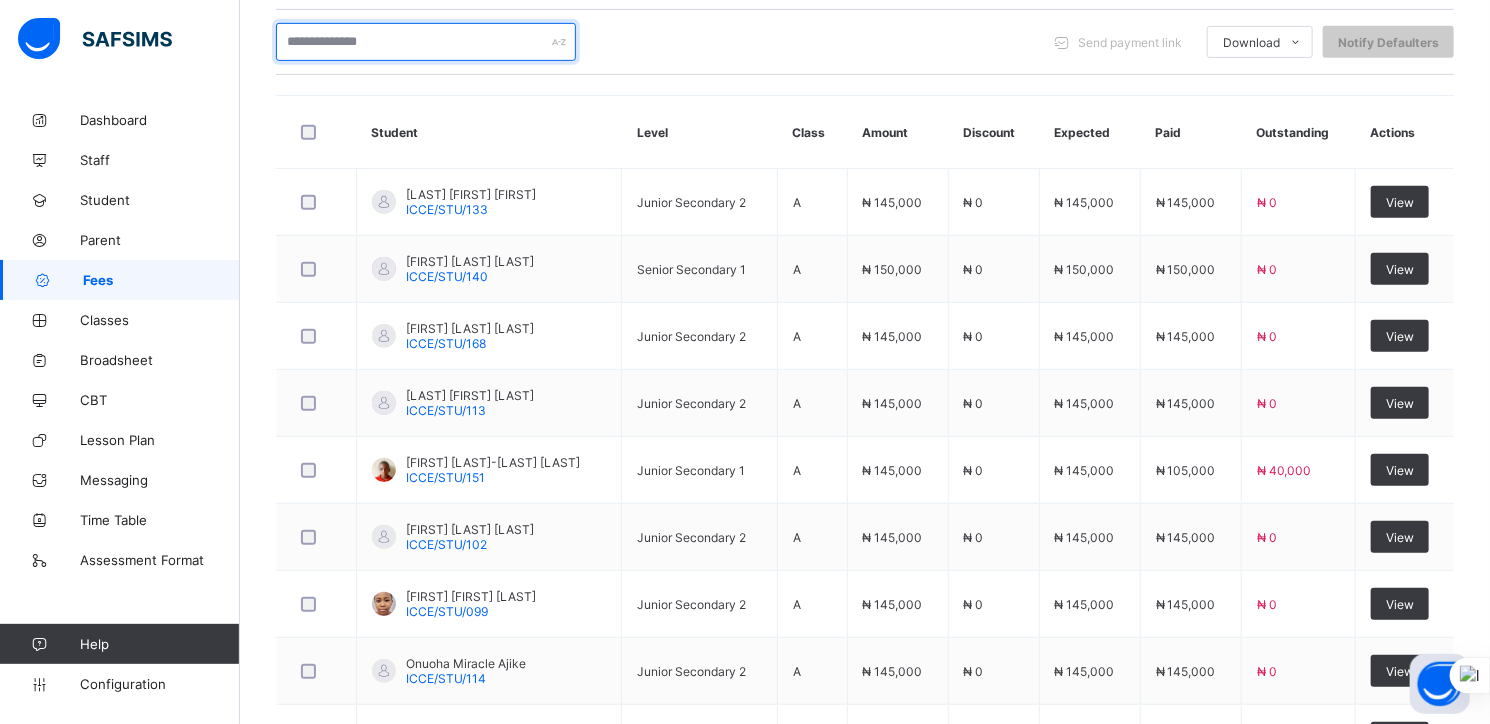 scroll, scrollTop: 684, scrollLeft: 0, axis: vertical 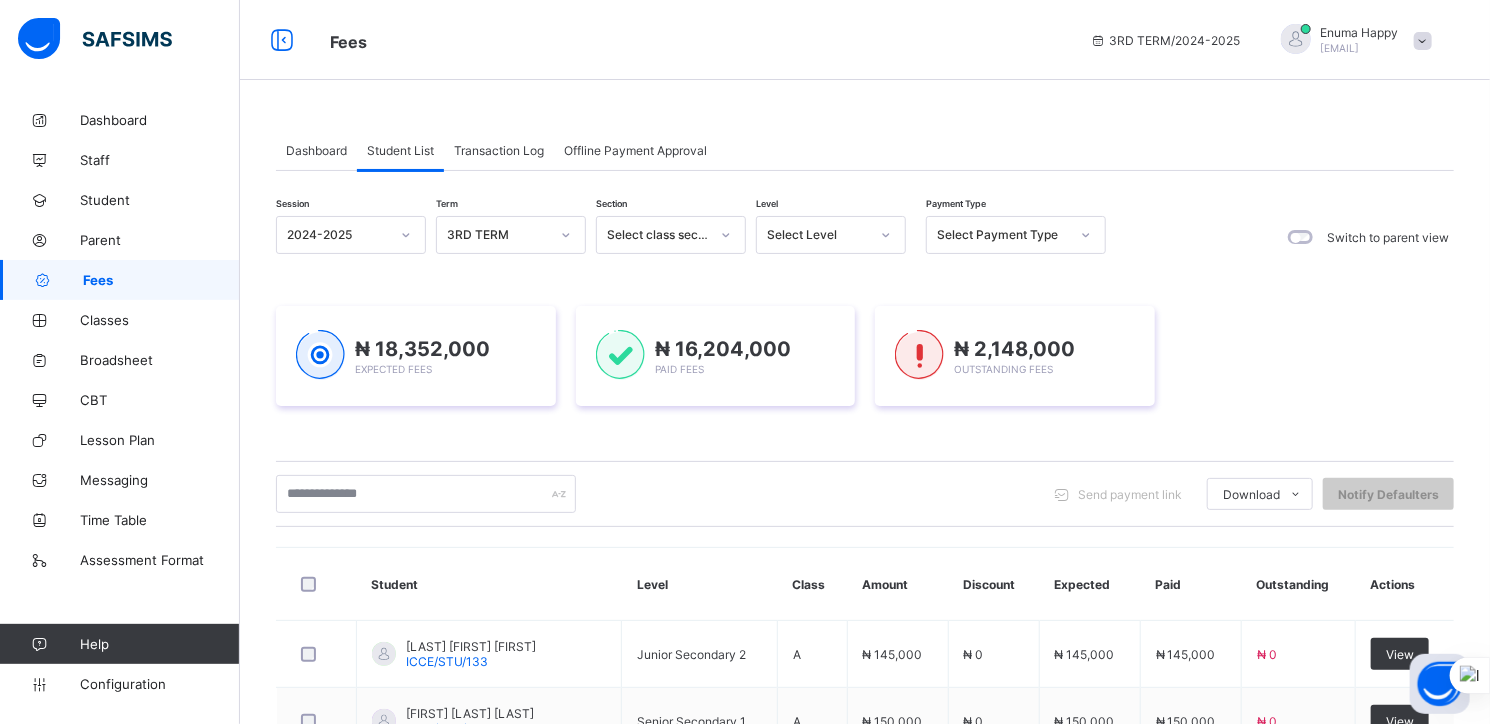 click on "[FIRST] [LAST] [LAST] ICCE/STU/133" at bounding box center [489, 654] 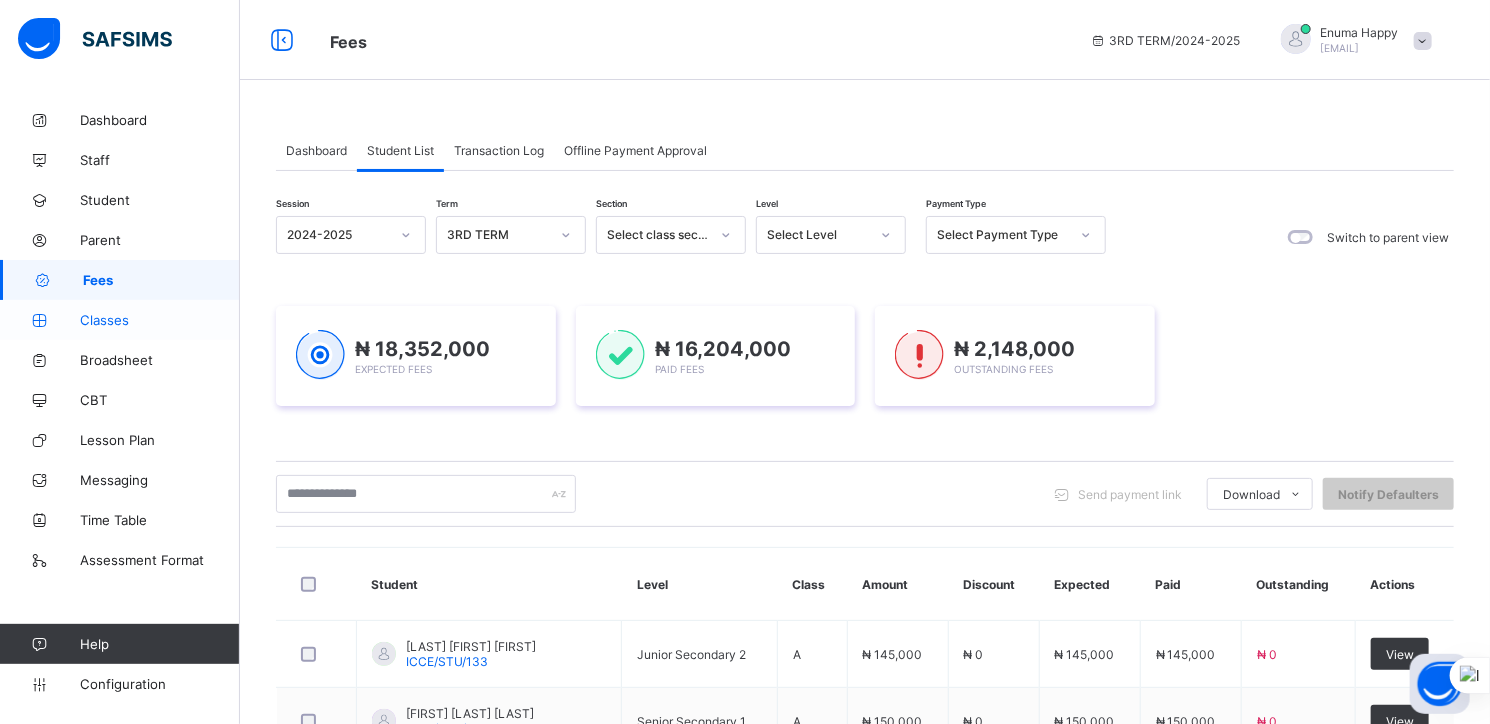 click on "Classes" at bounding box center (160, 320) 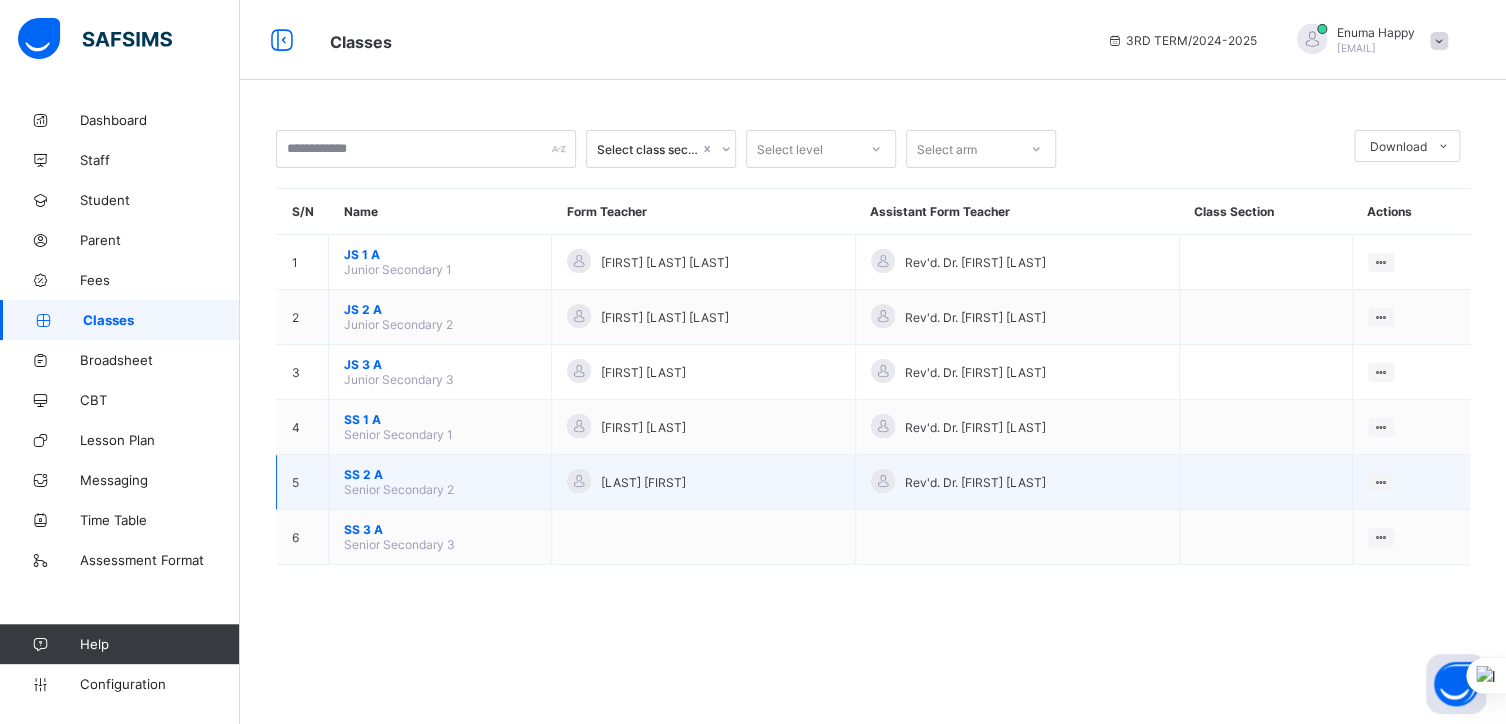 click on "SS 2   A" at bounding box center [440, 474] 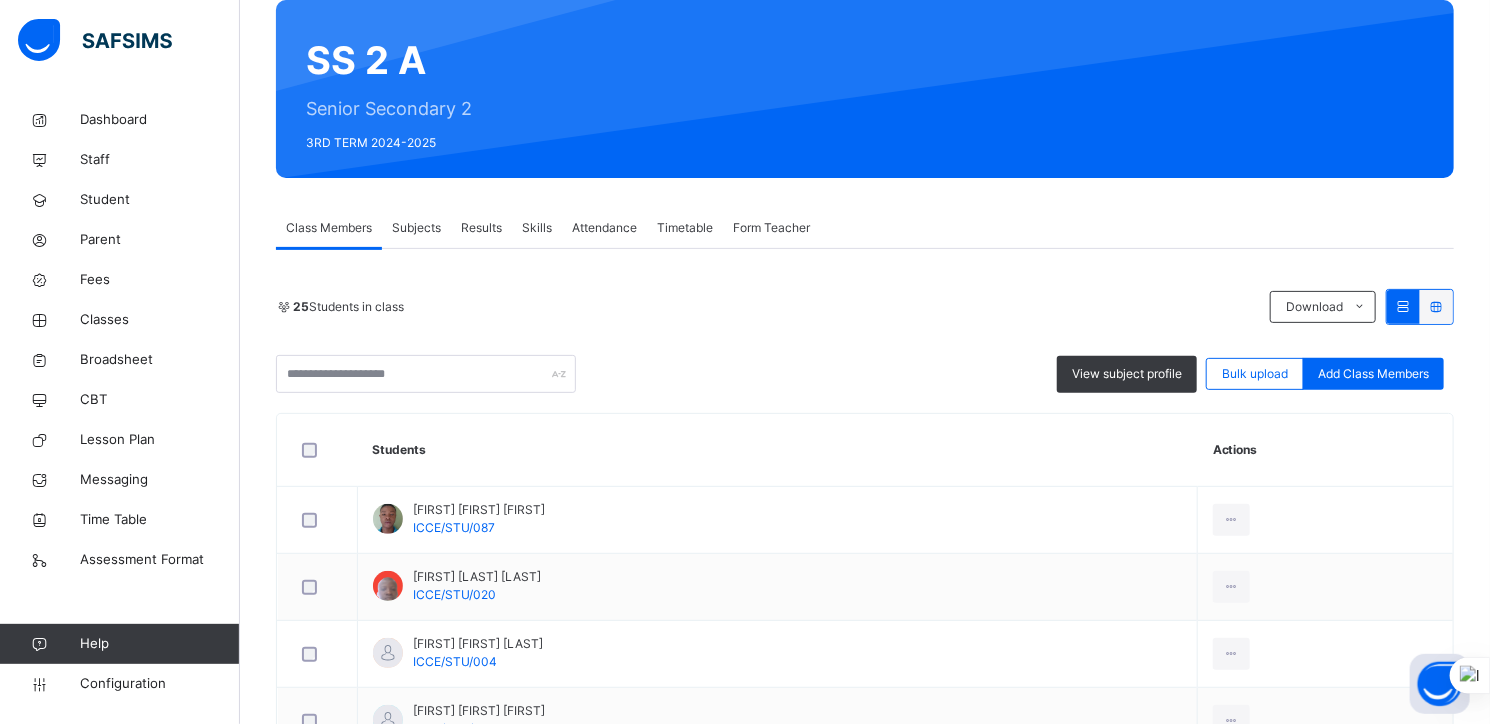 scroll, scrollTop: 168, scrollLeft: 0, axis: vertical 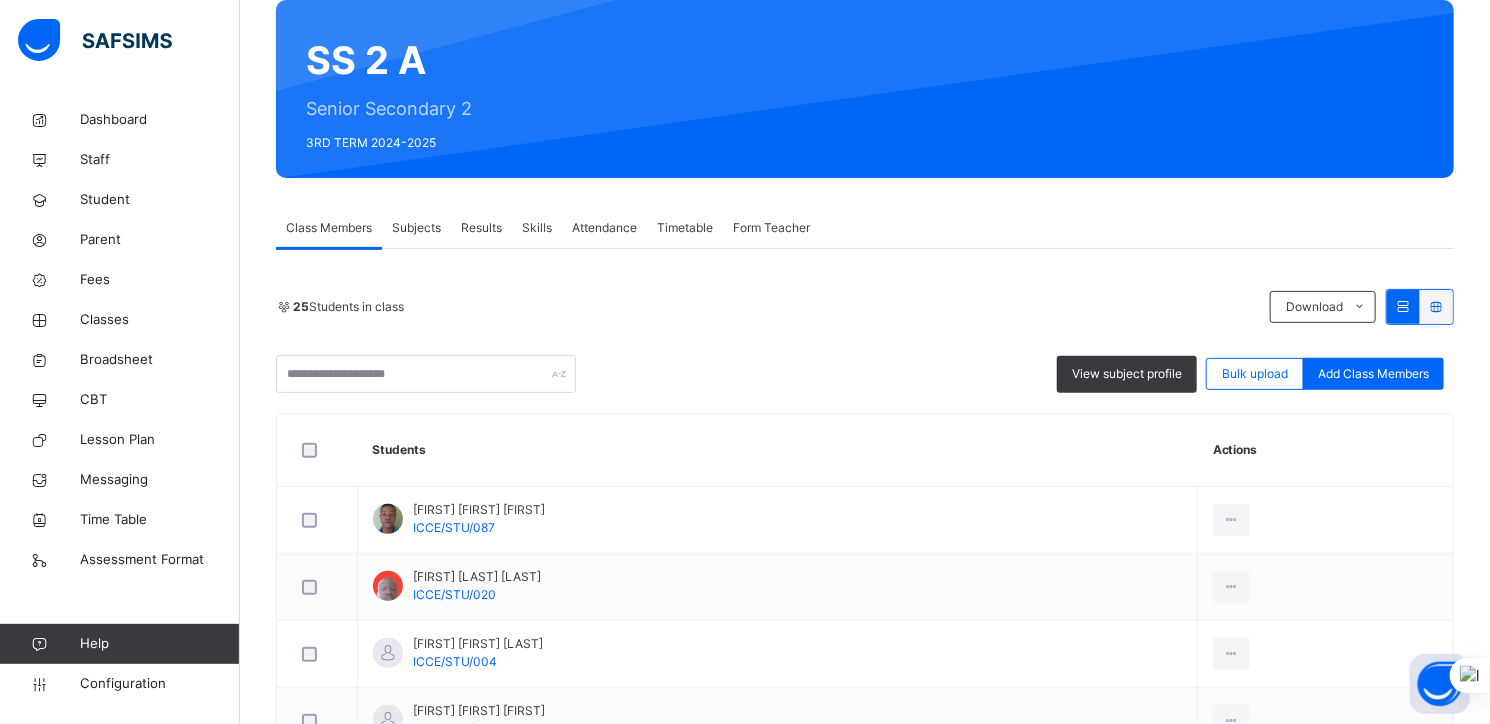 click on "Subjects" at bounding box center (416, 228) 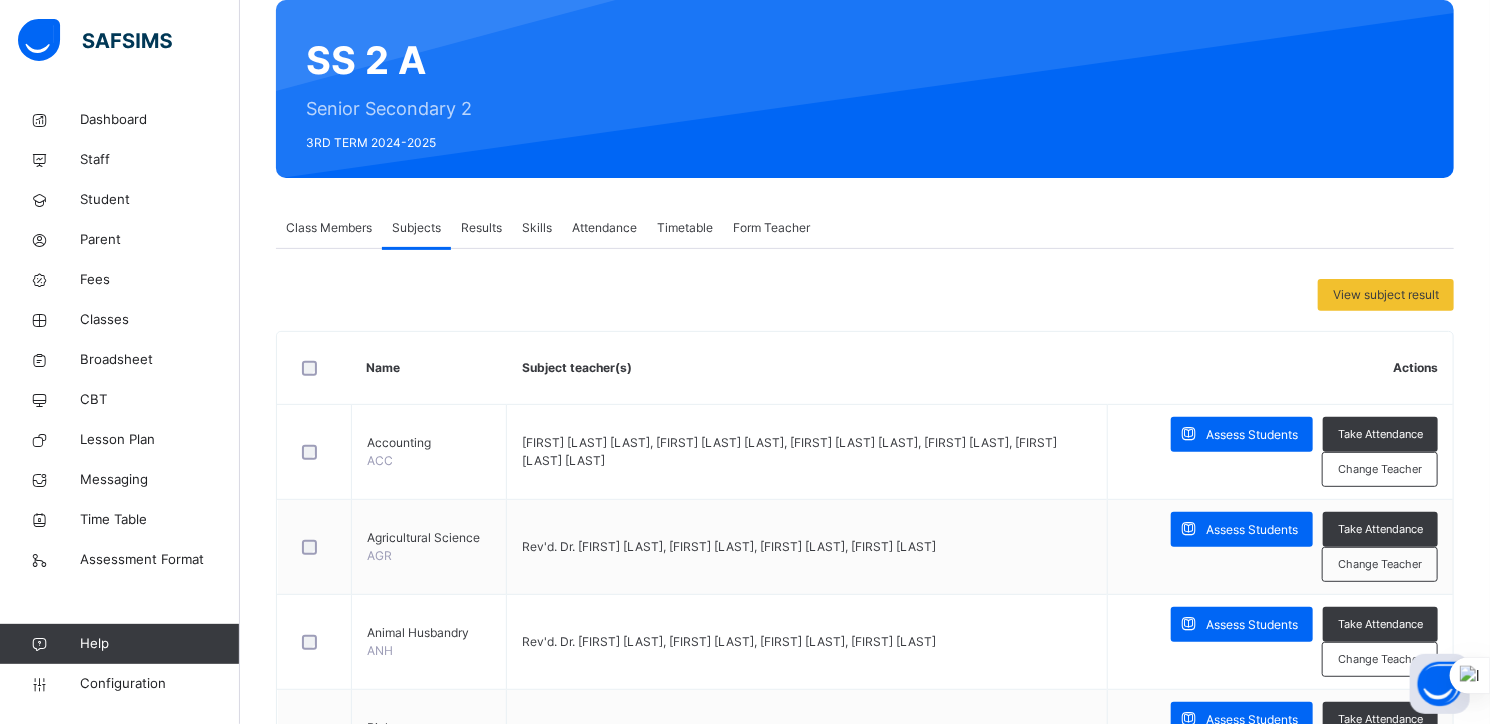 click on "Results" at bounding box center [481, 228] 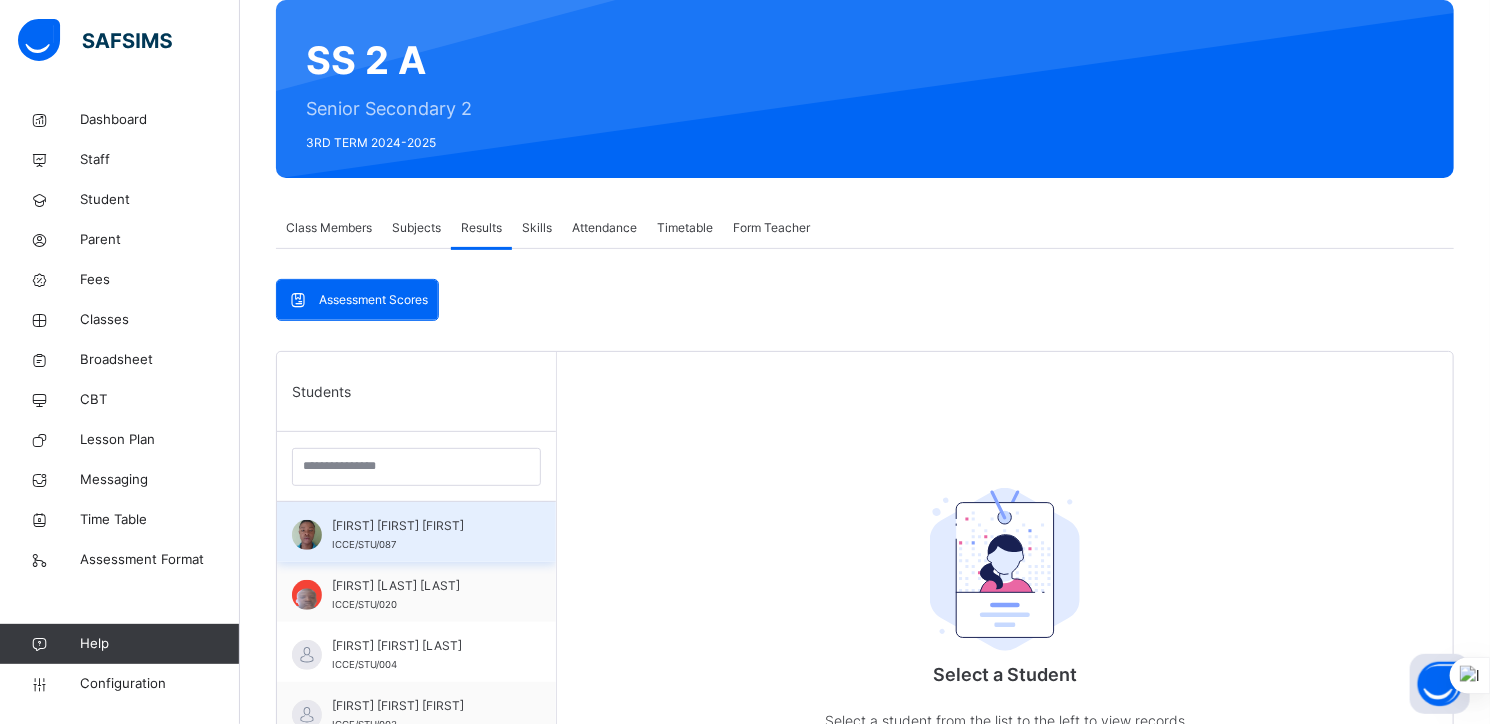 click on "[FIRST] [FIRST] [FIRST]" at bounding box center (421, 526) 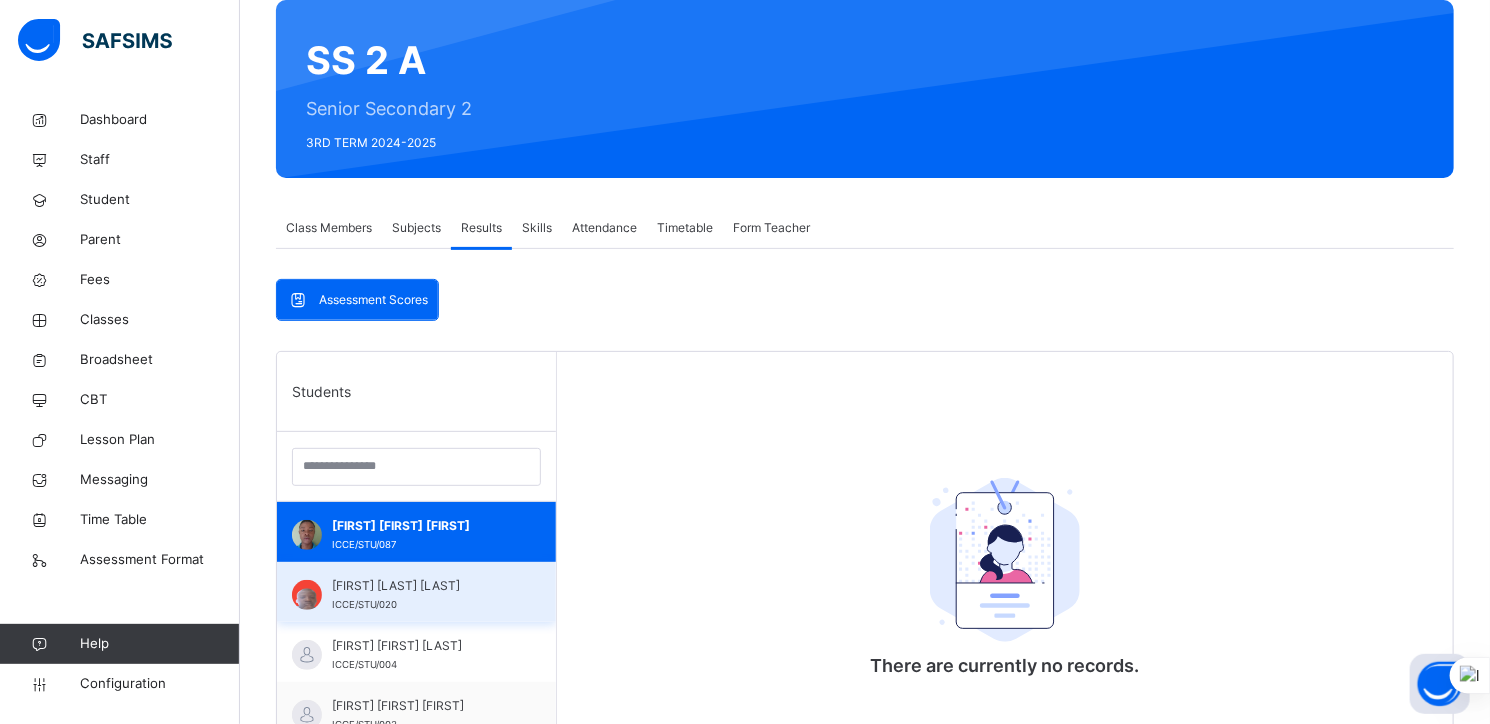 click on "[FIRST] [LAST] [LAST]" at bounding box center [421, 586] 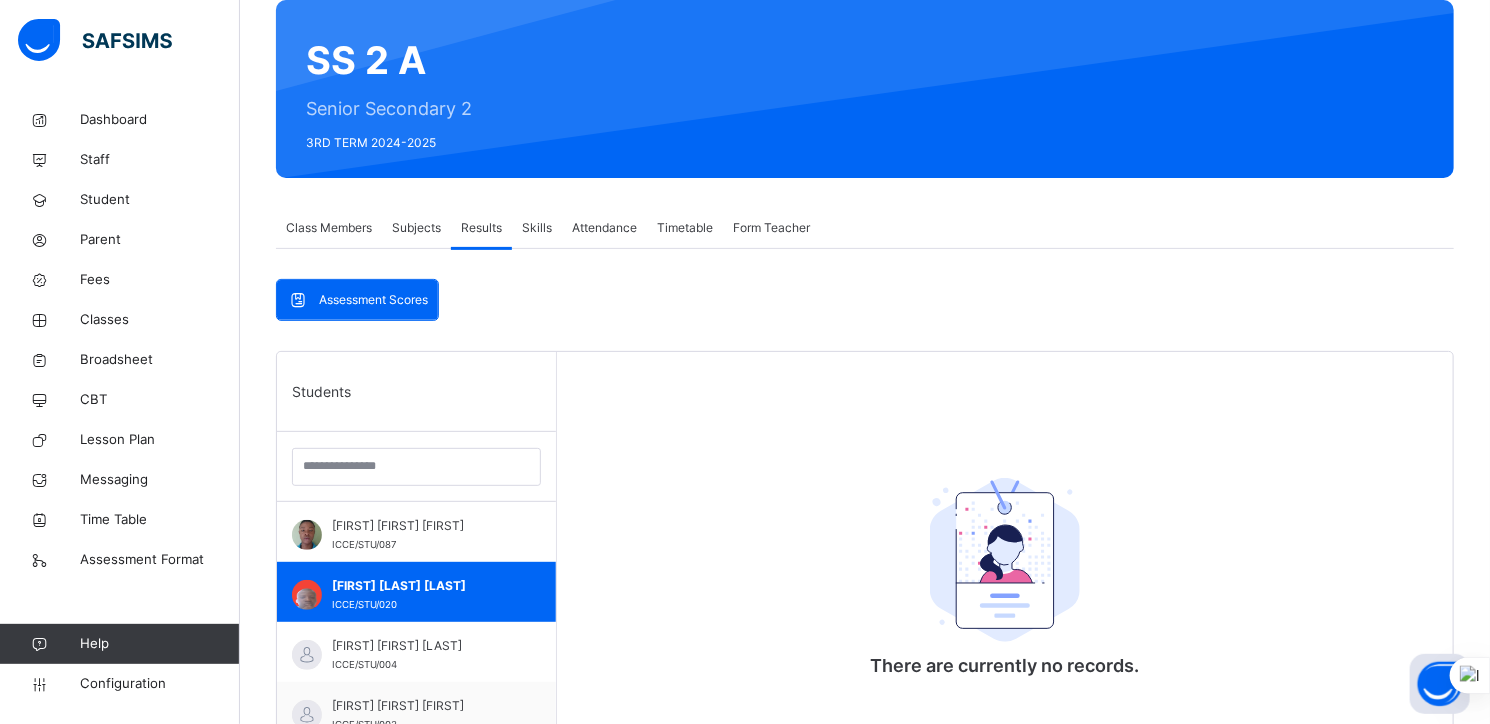 scroll, scrollTop: 0, scrollLeft: 0, axis: both 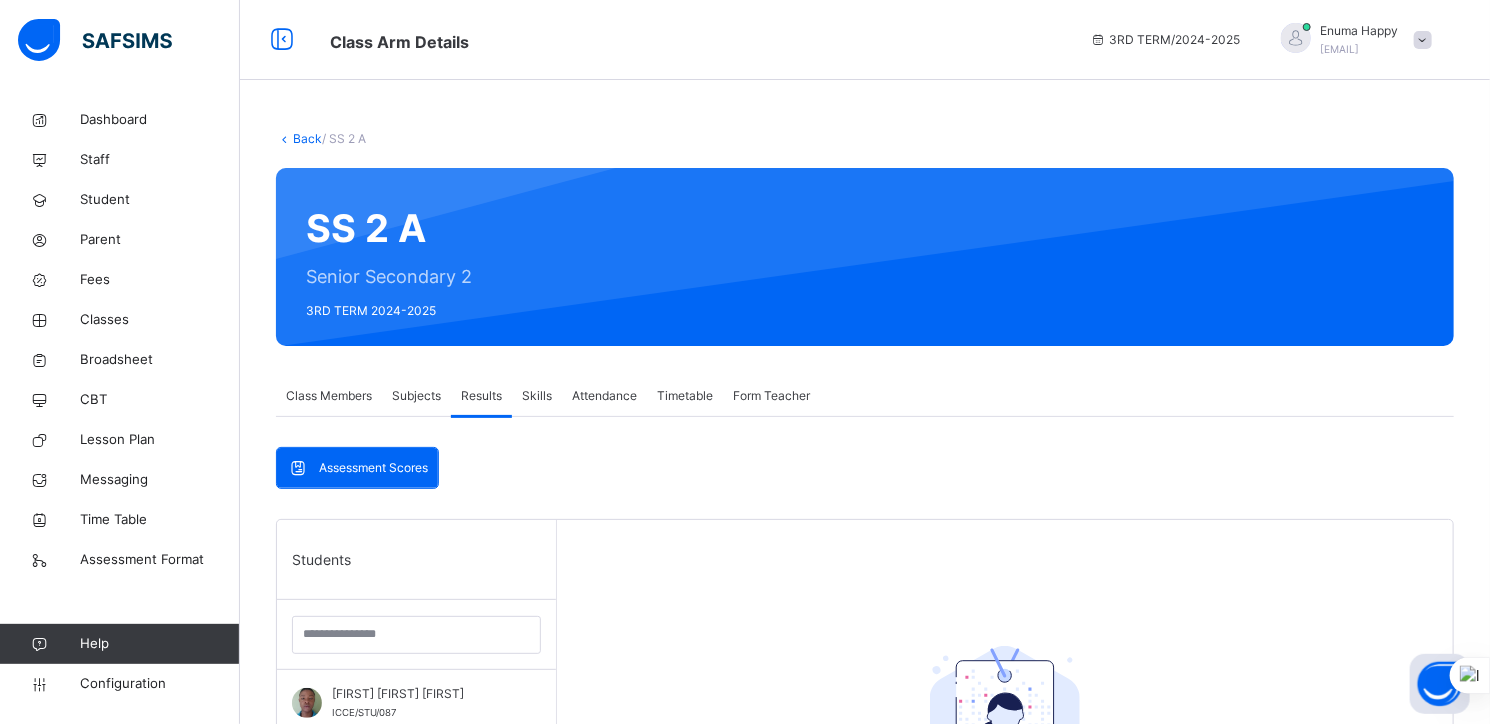 click on "Back" at bounding box center (307, 138) 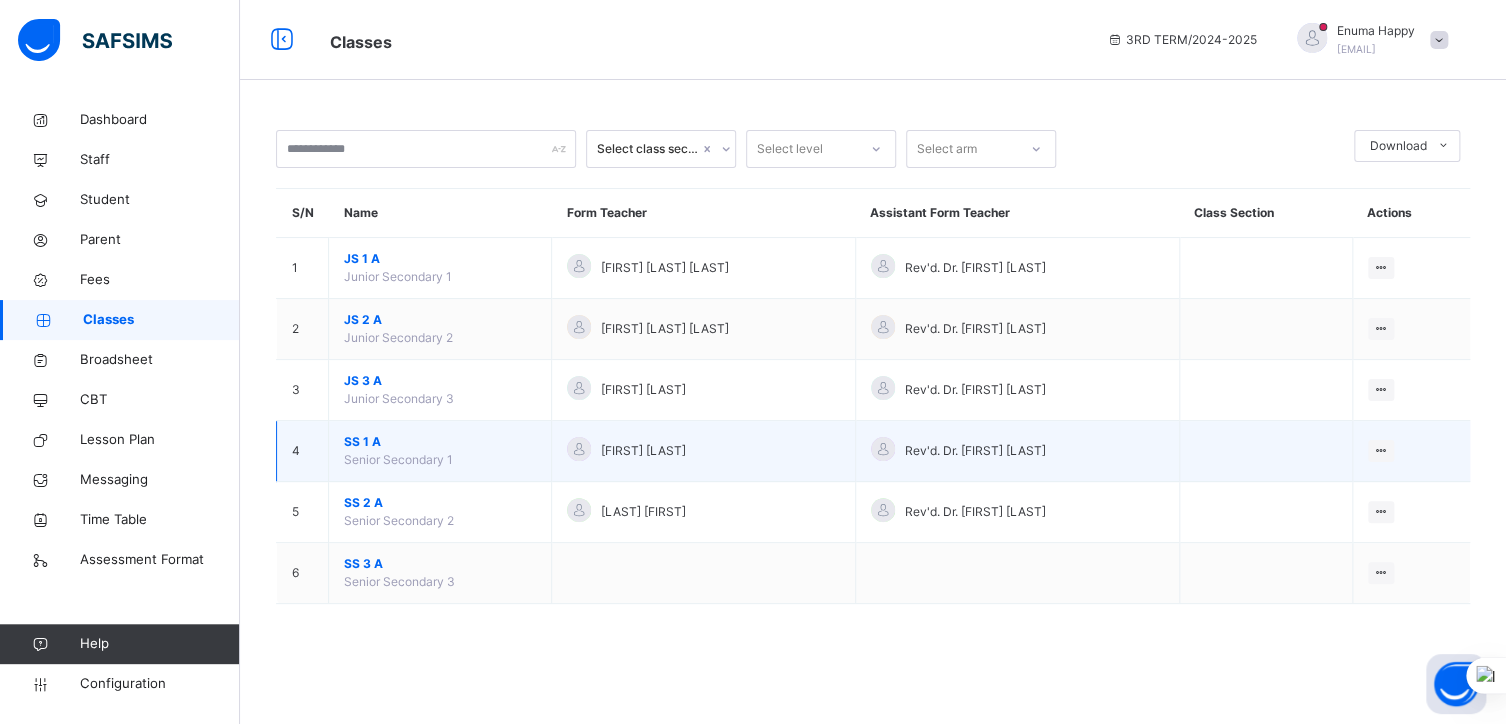 click on "SS 1   A" at bounding box center (440, 442) 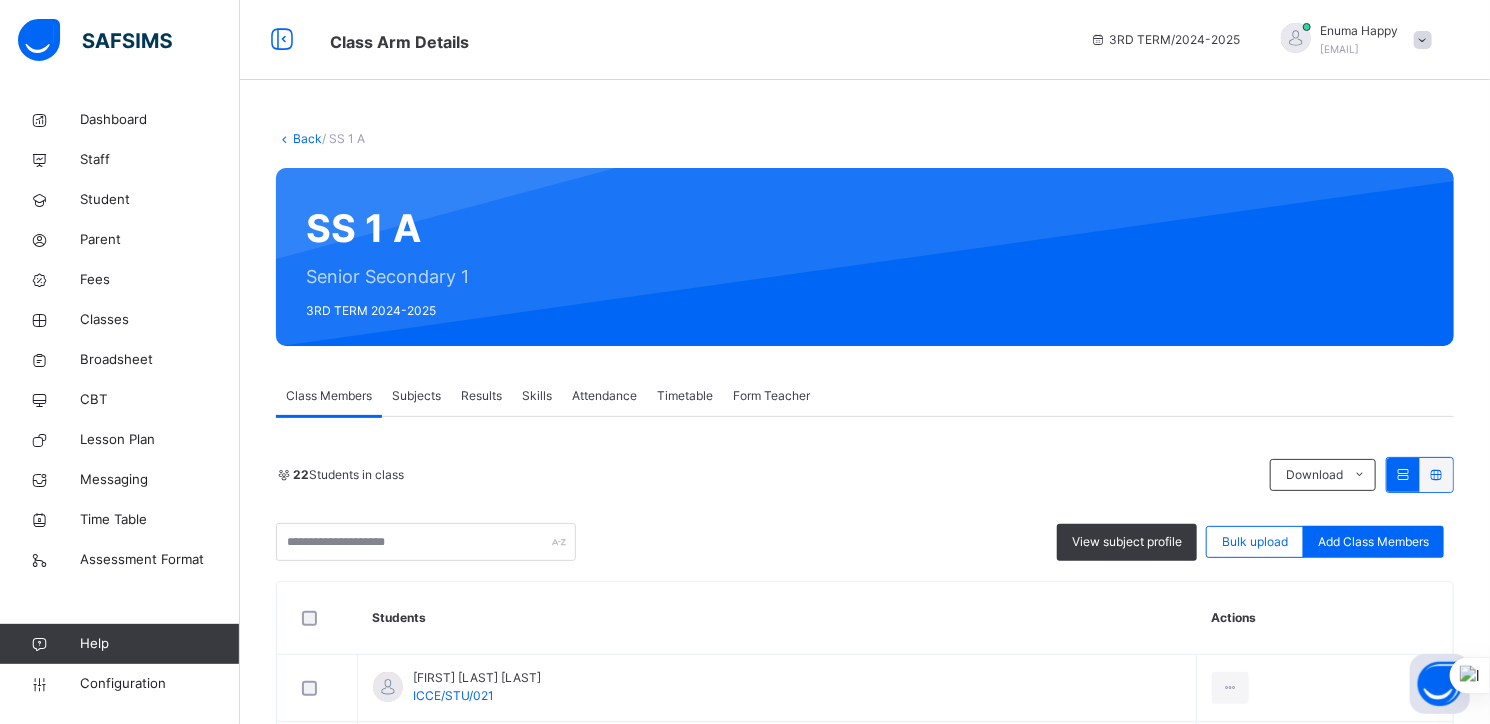 click on "Subjects" at bounding box center (416, 396) 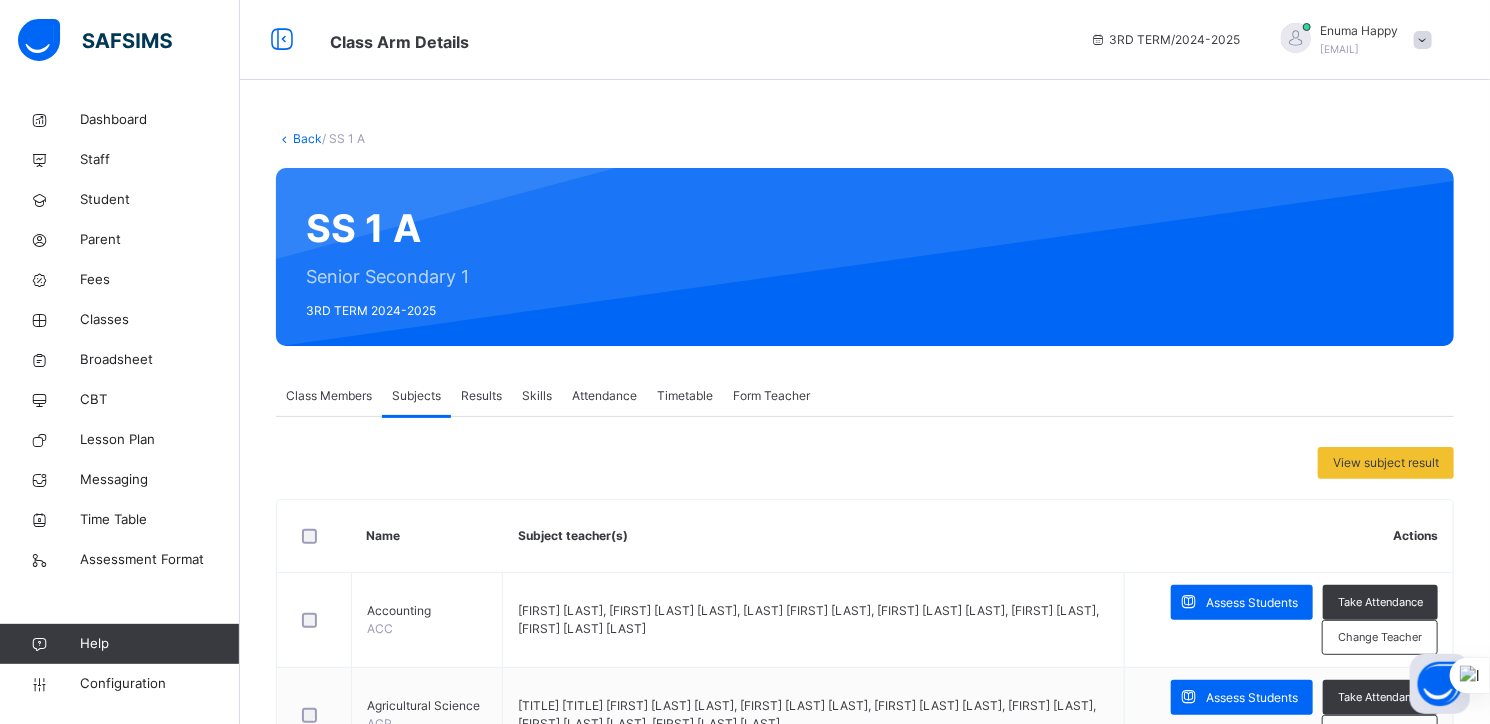 click on "Results" at bounding box center (481, 396) 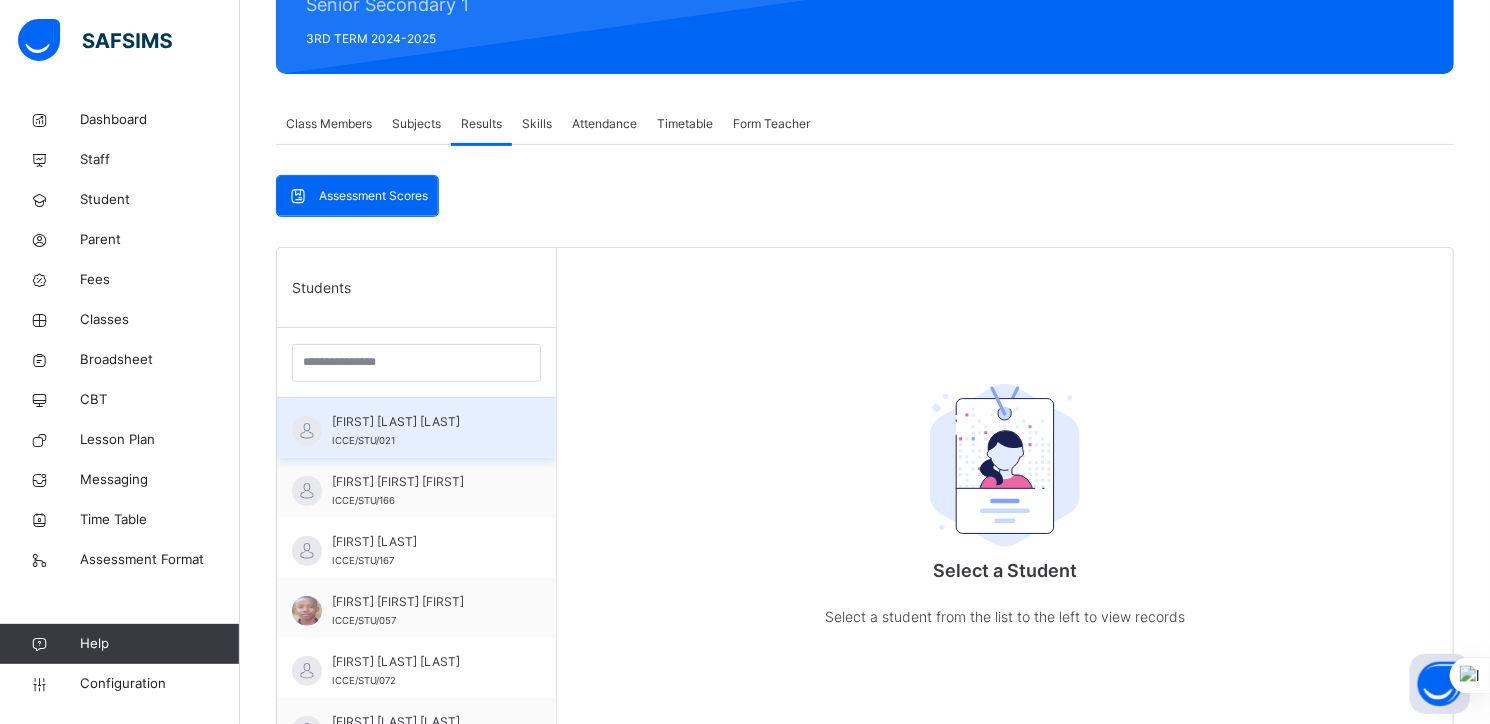 scroll, scrollTop: 274, scrollLeft: 0, axis: vertical 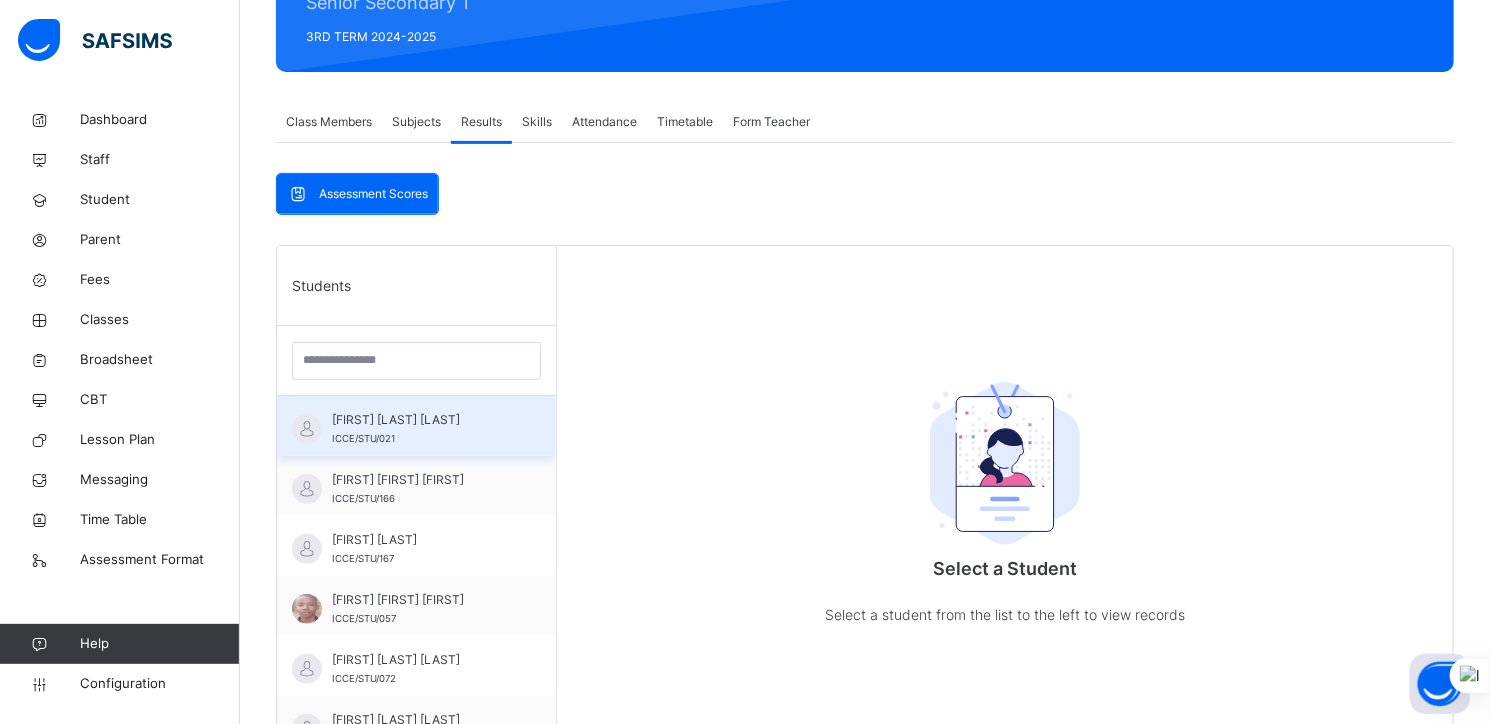 click on "[FIRST] [LAST] [LAST]" at bounding box center (421, 420) 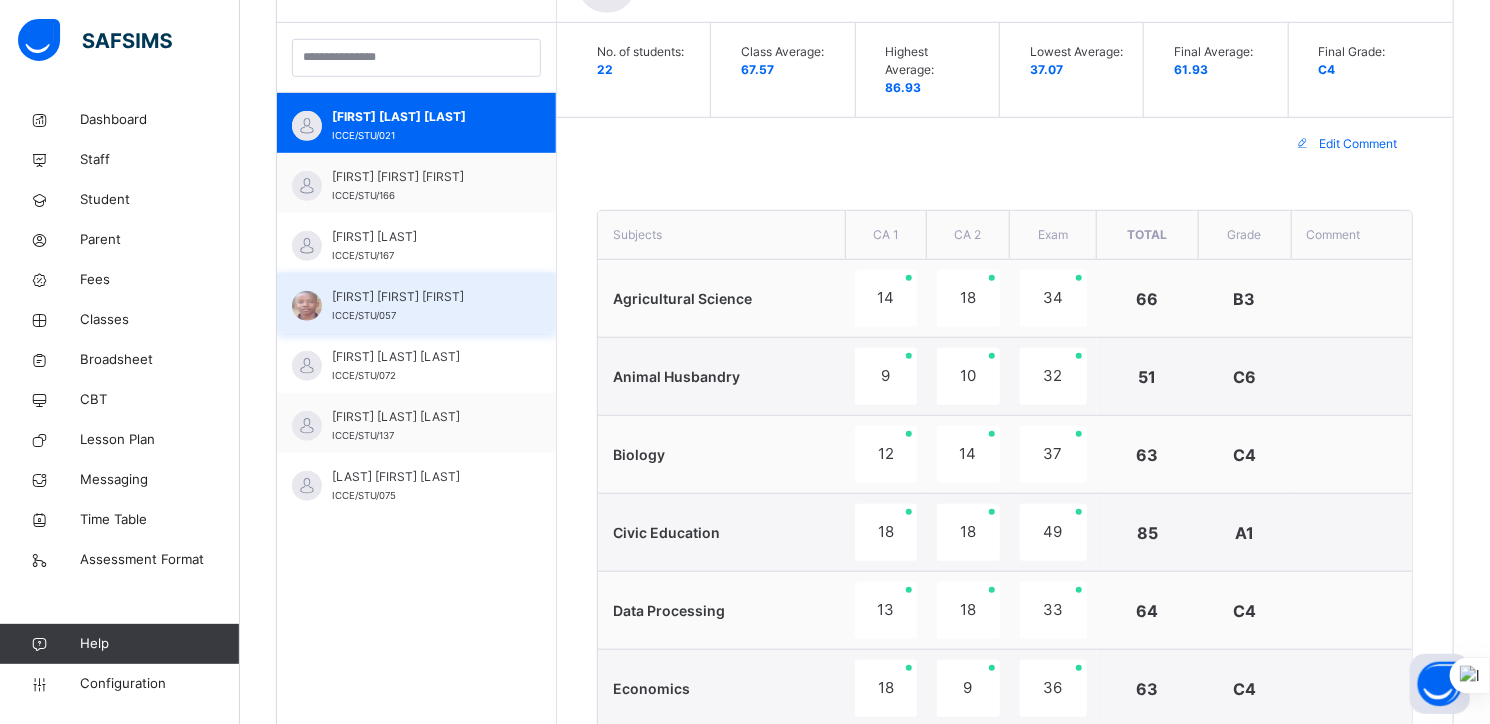 scroll, scrollTop: 580, scrollLeft: 0, axis: vertical 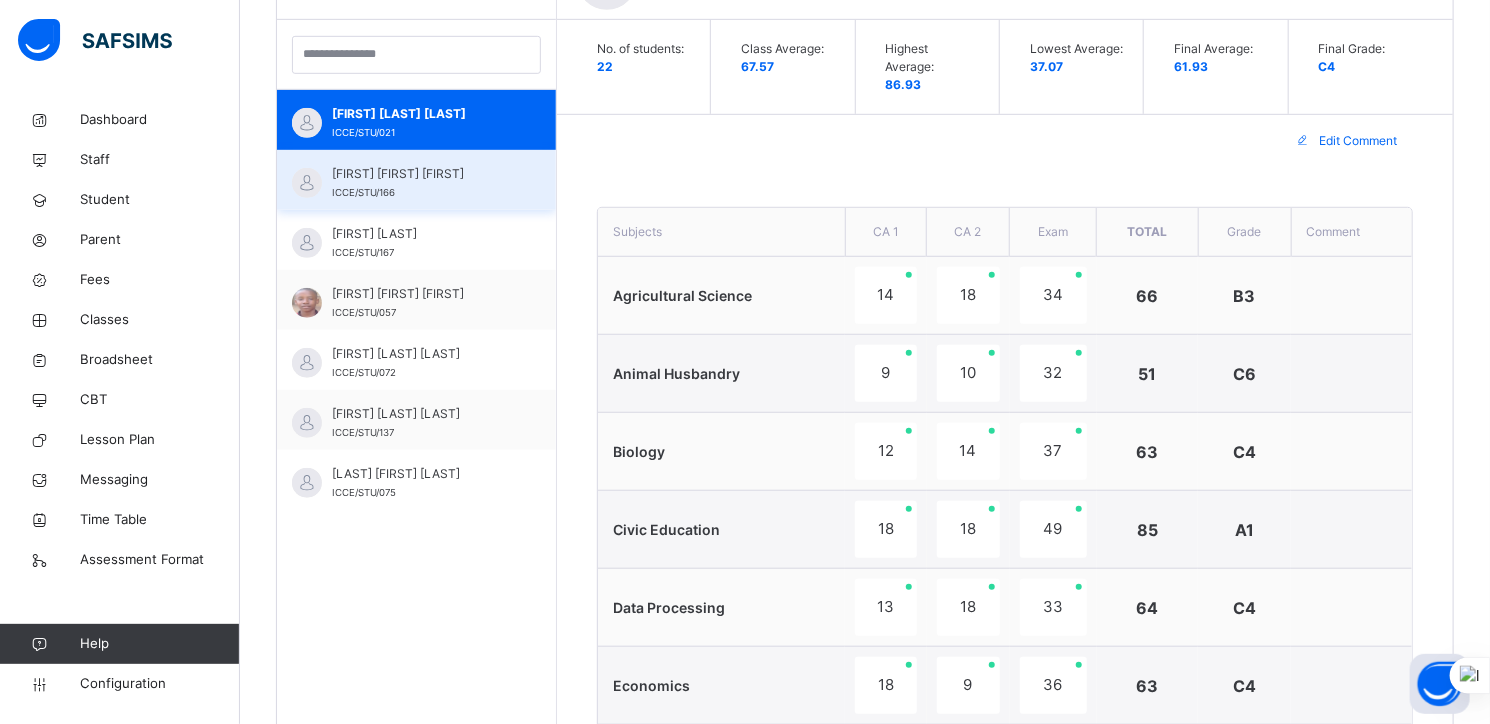 click on "[FIRST] [FIRST] [FIRST]" at bounding box center (421, 174) 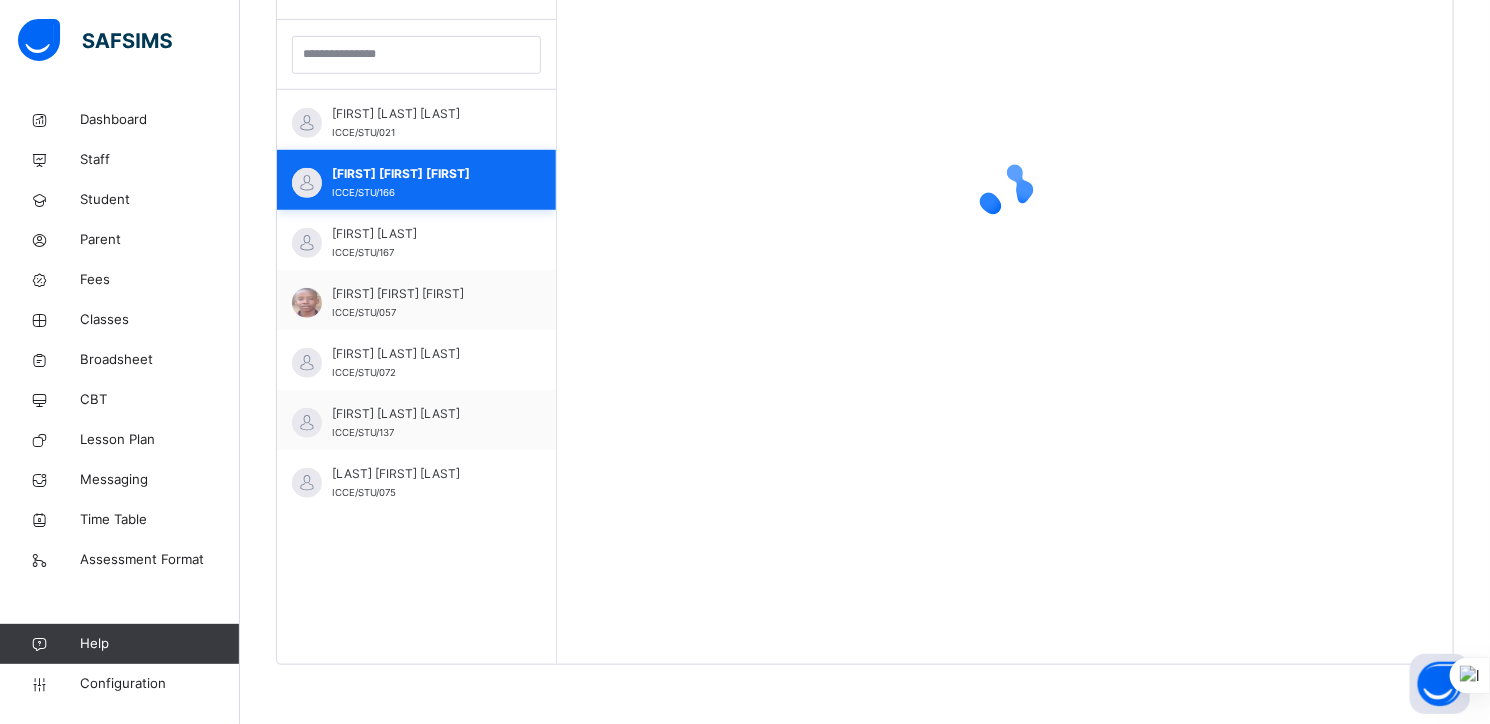 scroll, scrollTop: 580, scrollLeft: 0, axis: vertical 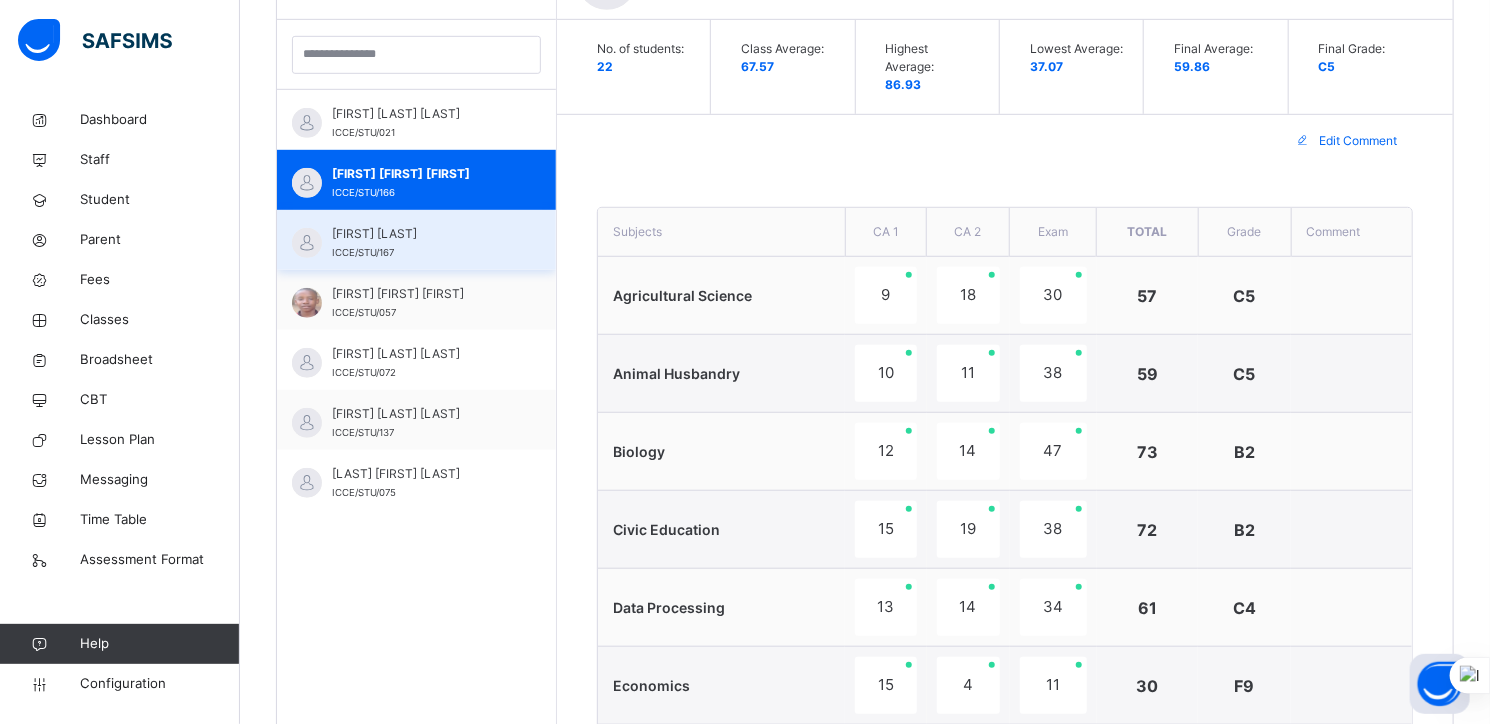 click on "[FIRST] [LAST] [CODE]" at bounding box center (416, 240) 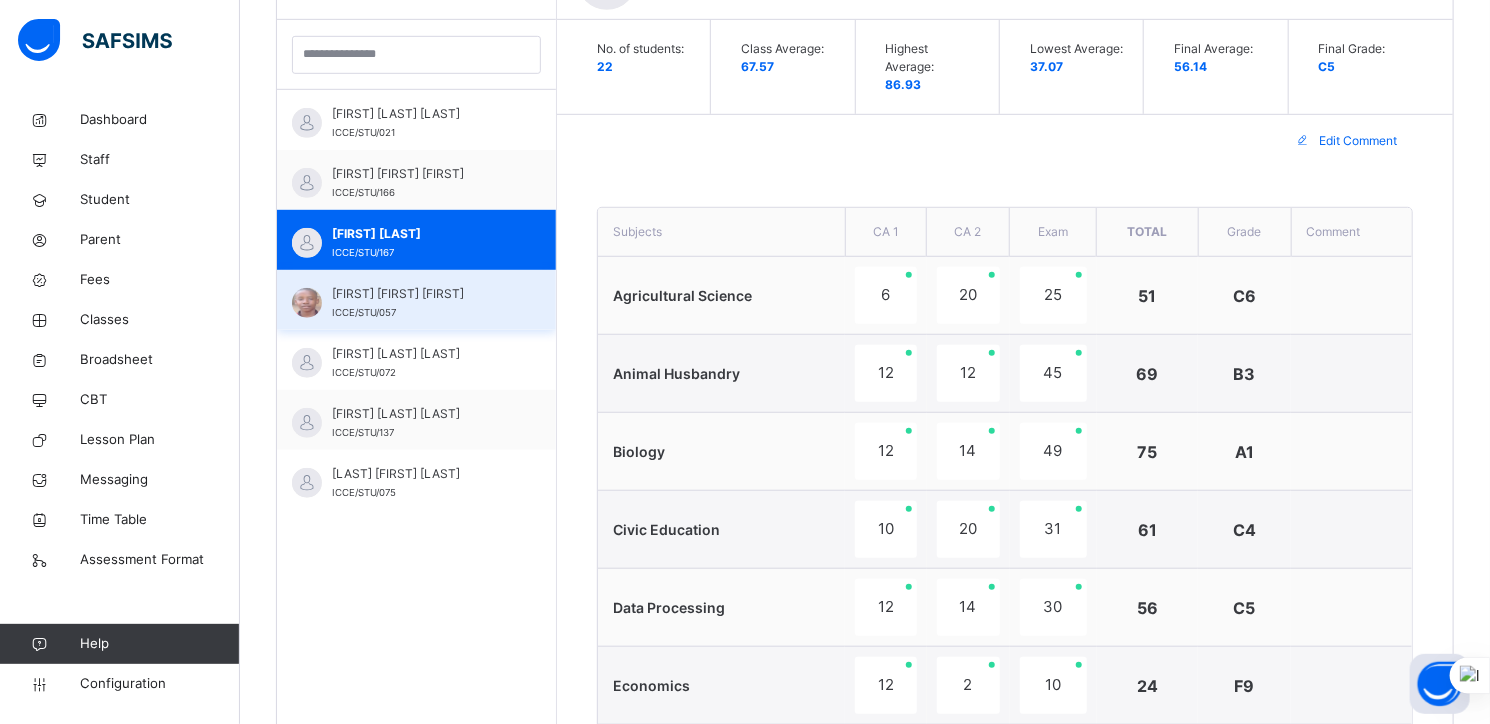 click on "[FIRST] [FIRST] [FIRST]" at bounding box center [421, 294] 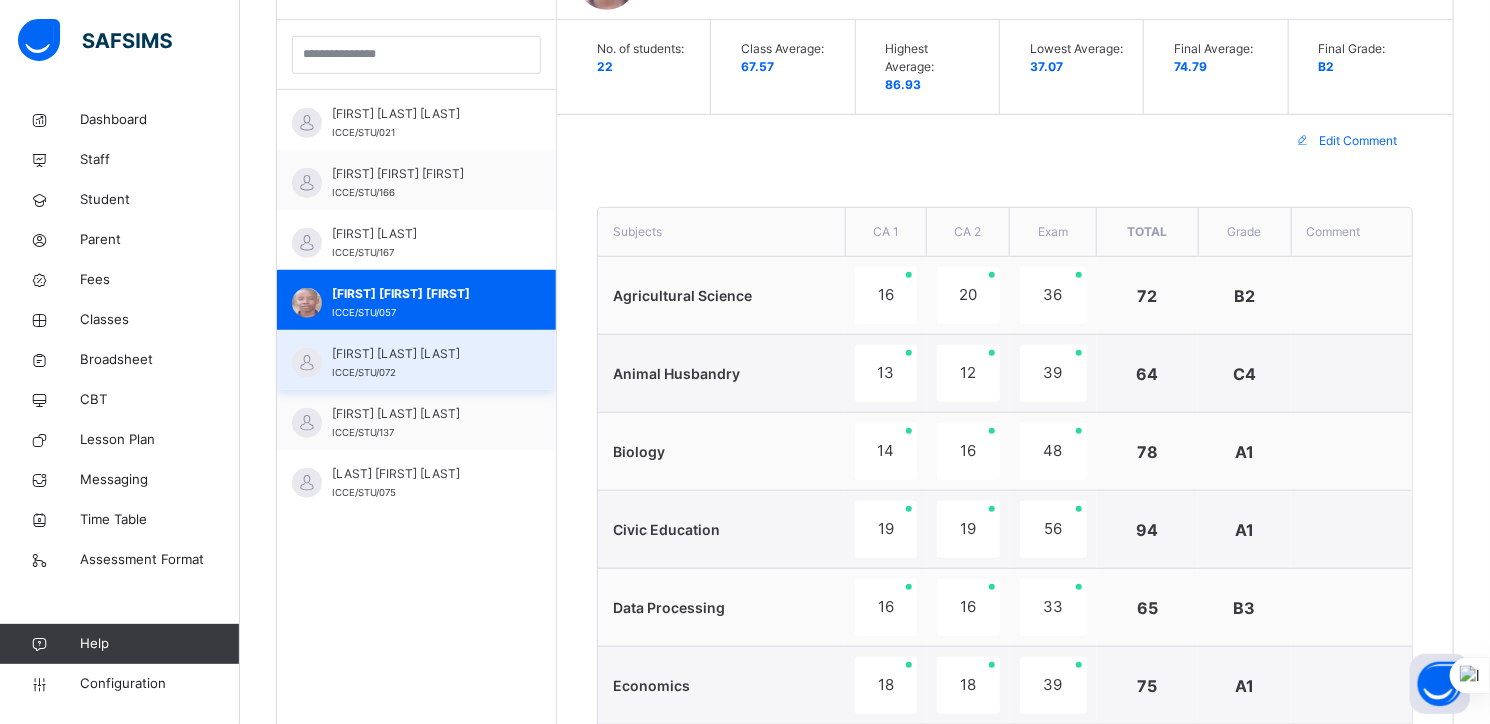 click on "[FIRST] [LAST] [LAST]" at bounding box center (421, 354) 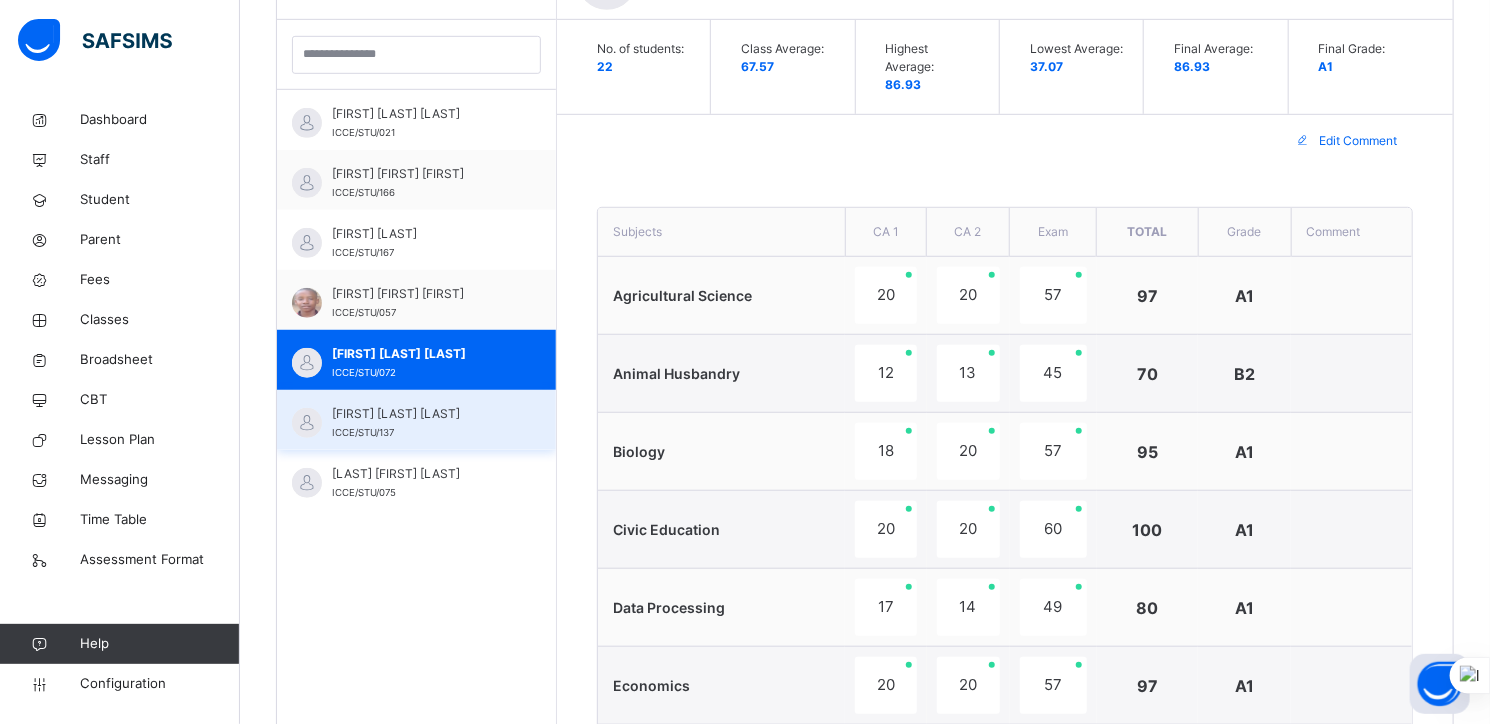click on "[FIRST] [LAST] [LAST]" at bounding box center (421, 414) 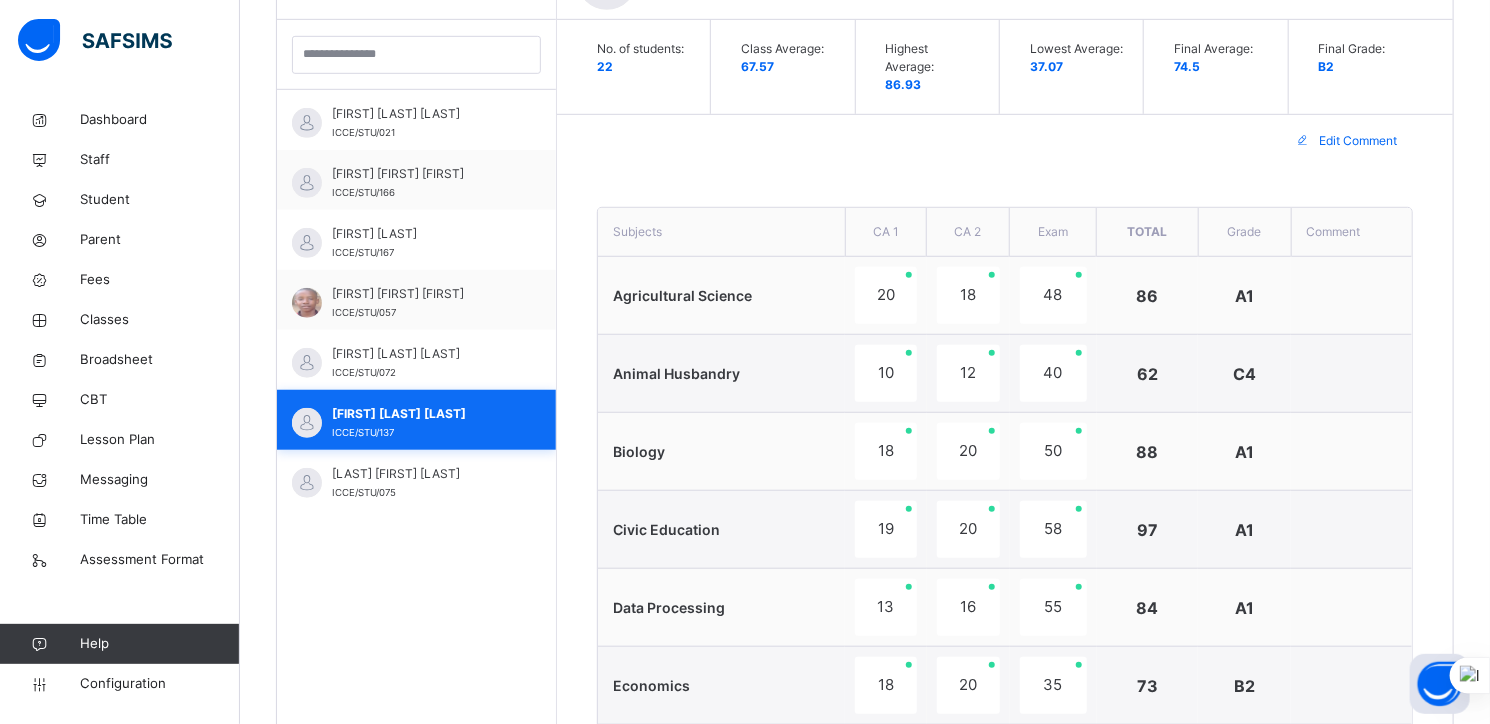 scroll, scrollTop: 580, scrollLeft: 0, axis: vertical 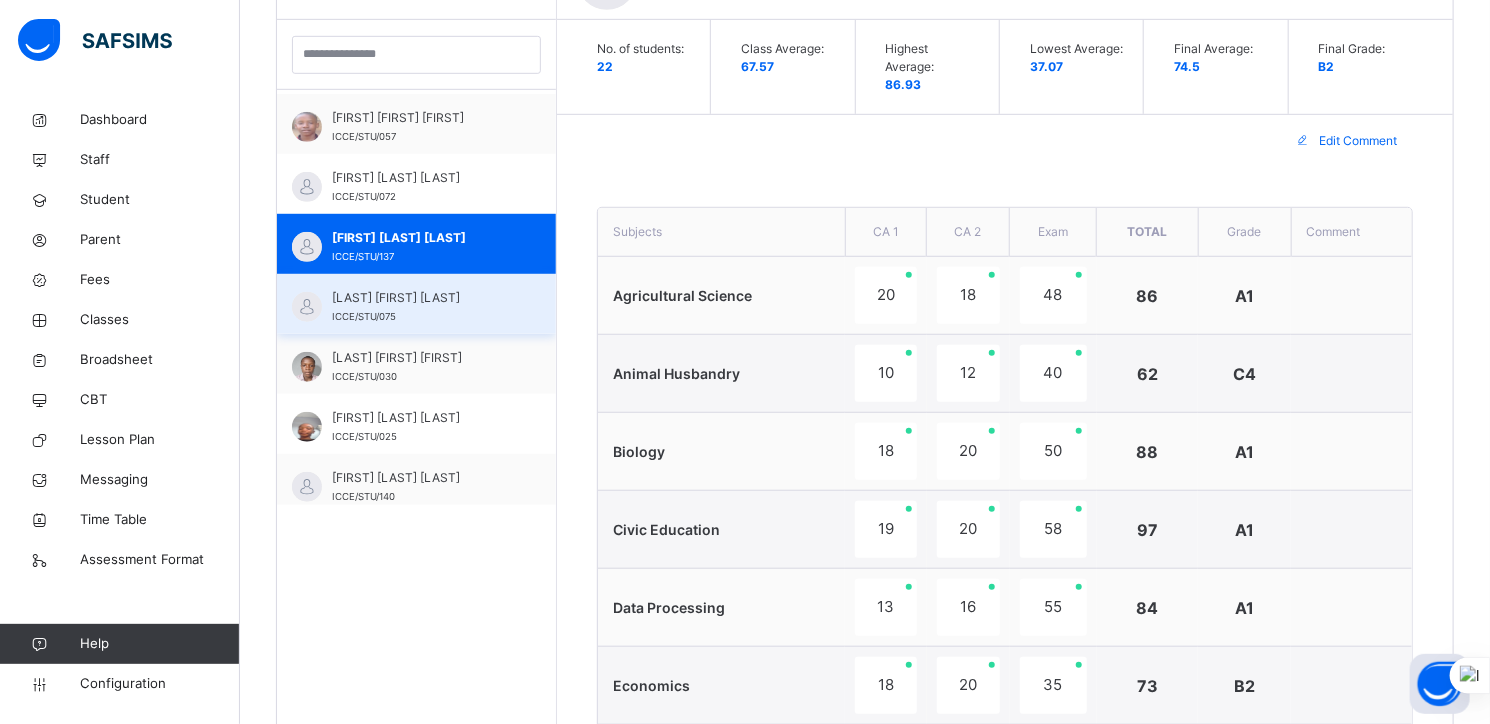 click on "[LAST] [FIRST] [LAST]" at bounding box center [421, 298] 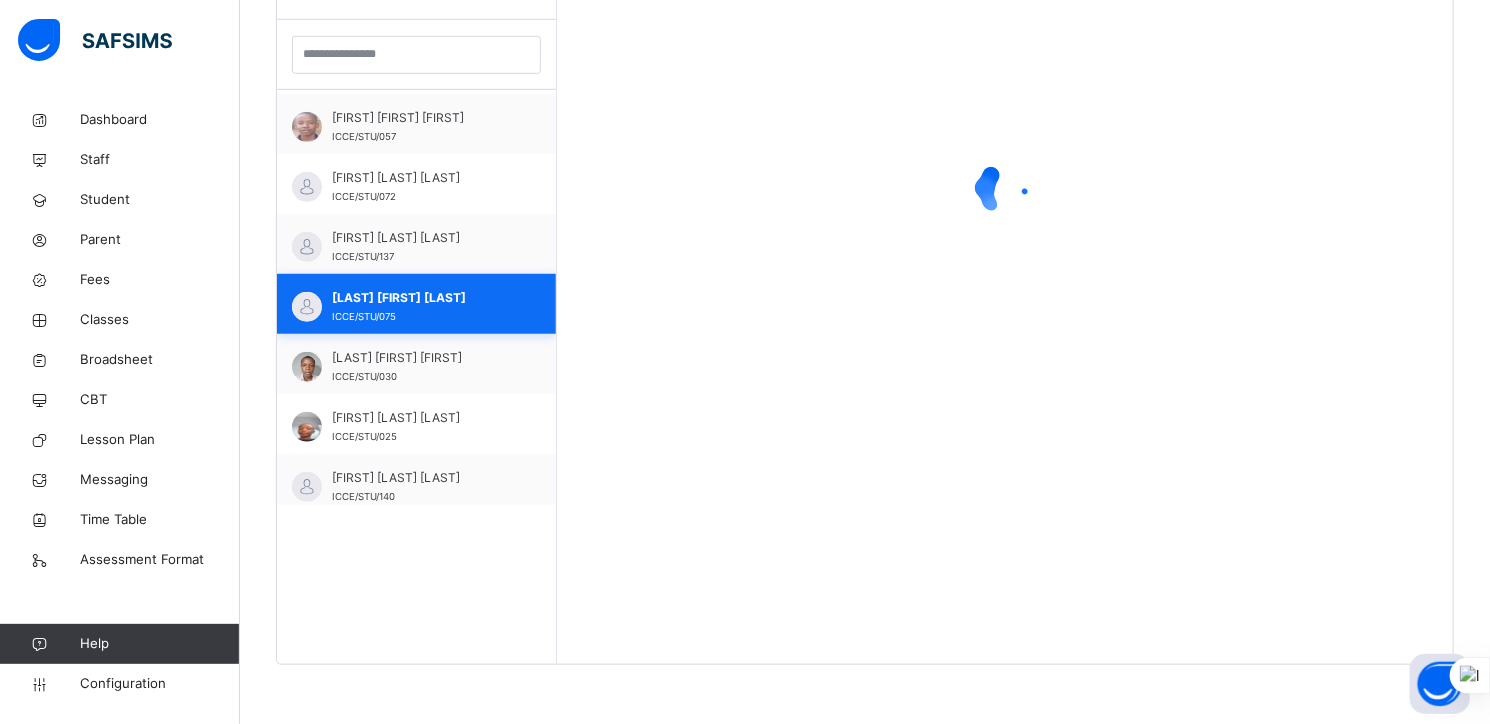 scroll, scrollTop: 580, scrollLeft: 0, axis: vertical 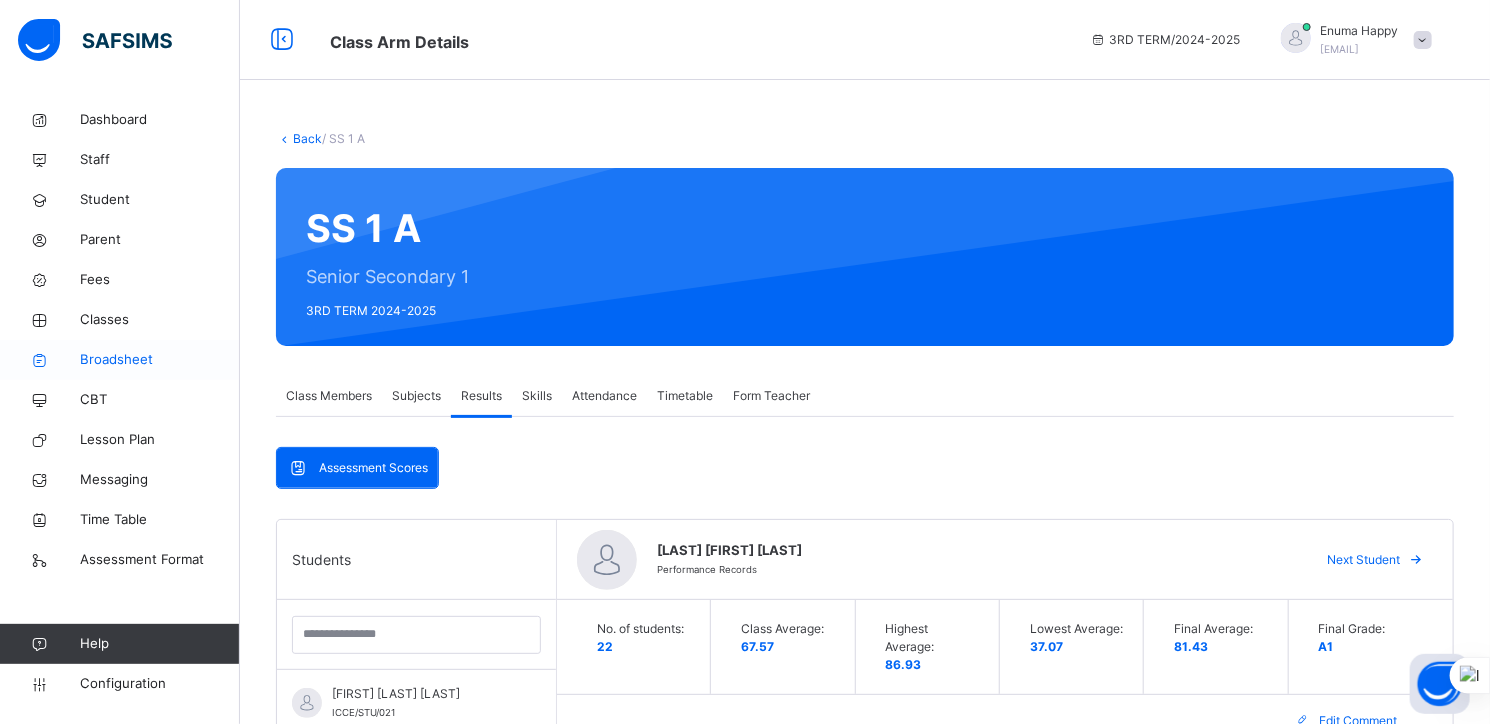 click on "Broadsheet" at bounding box center (160, 360) 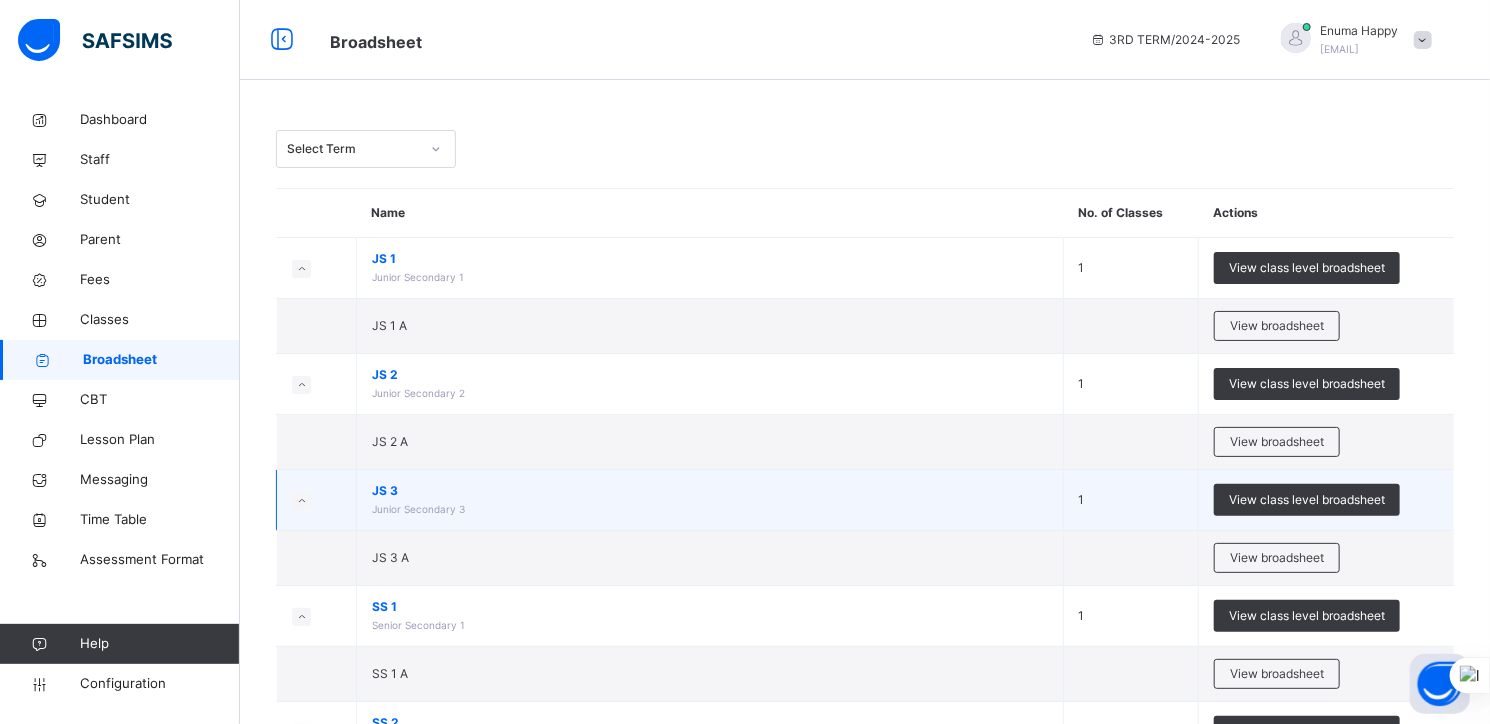 scroll, scrollTop: 257, scrollLeft: 0, axis: vertical 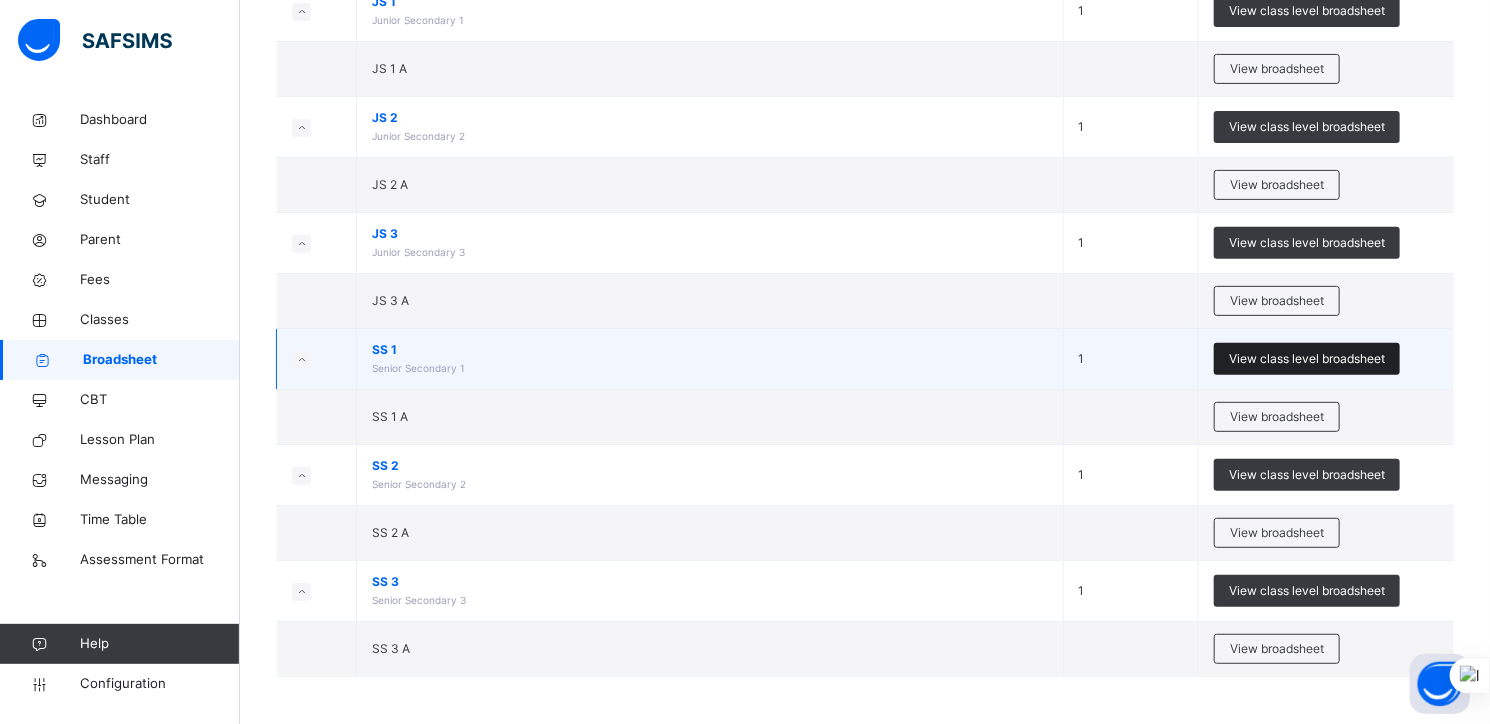 click on "View class level broadsheet" at bounding box center (1307, 359) 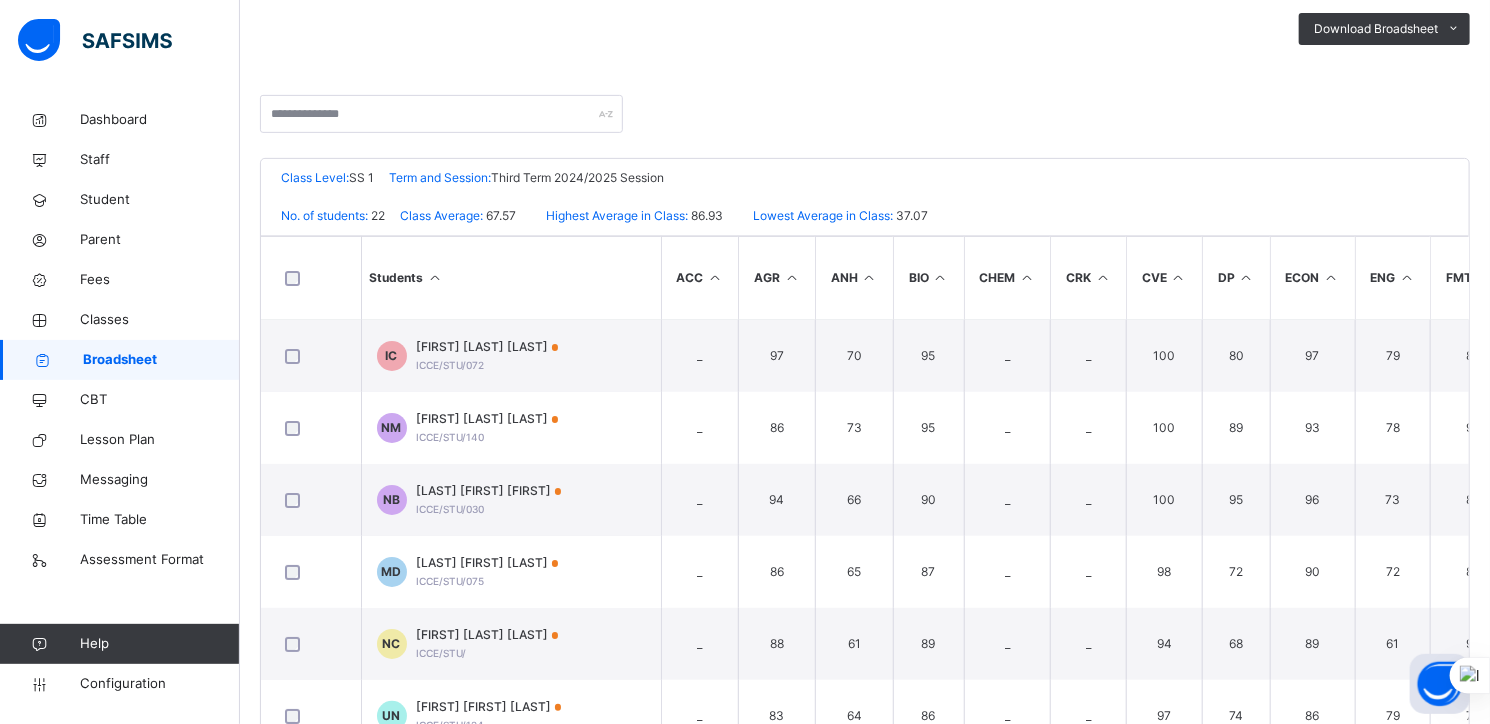 scroll, scrollTop: 354, scrollLeft: 0, axis: vertical 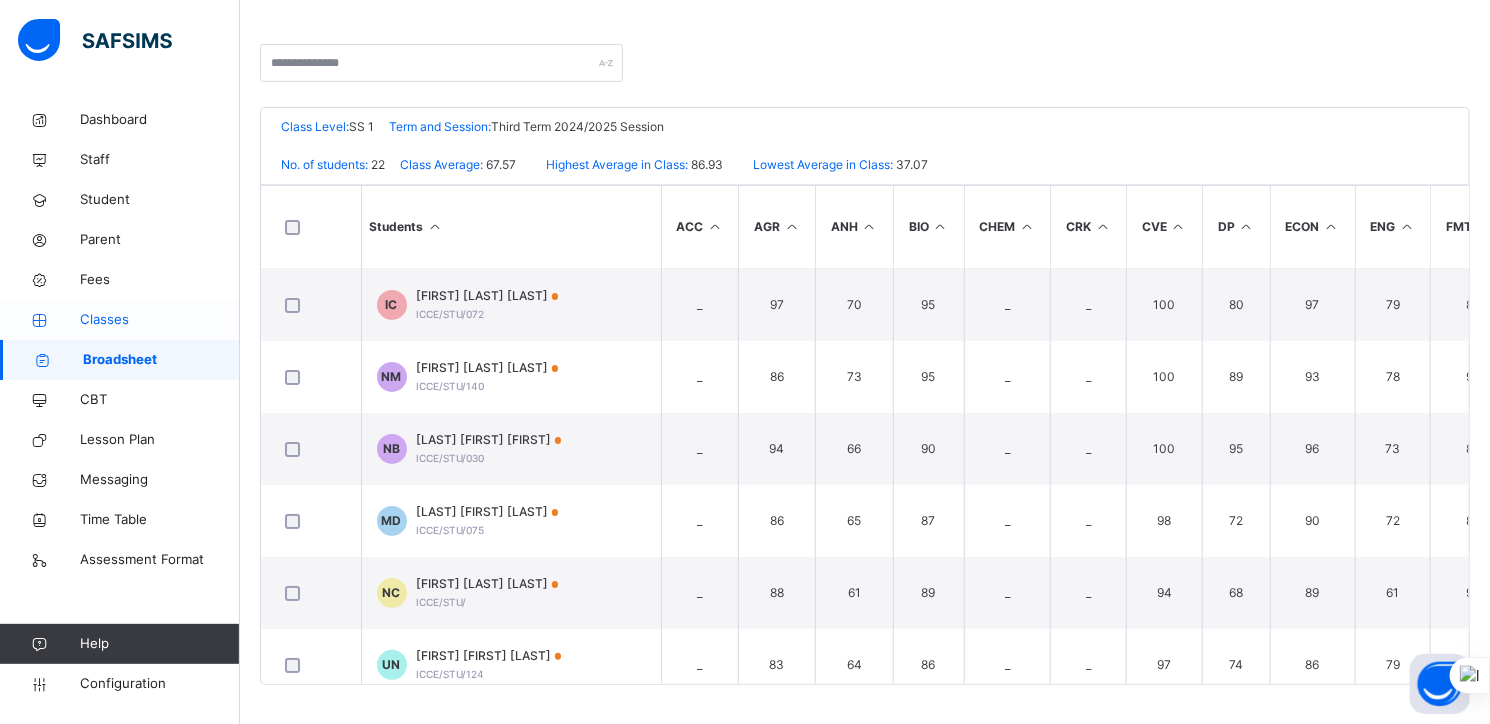 click on "Classes" at bounding box center [160, 320] 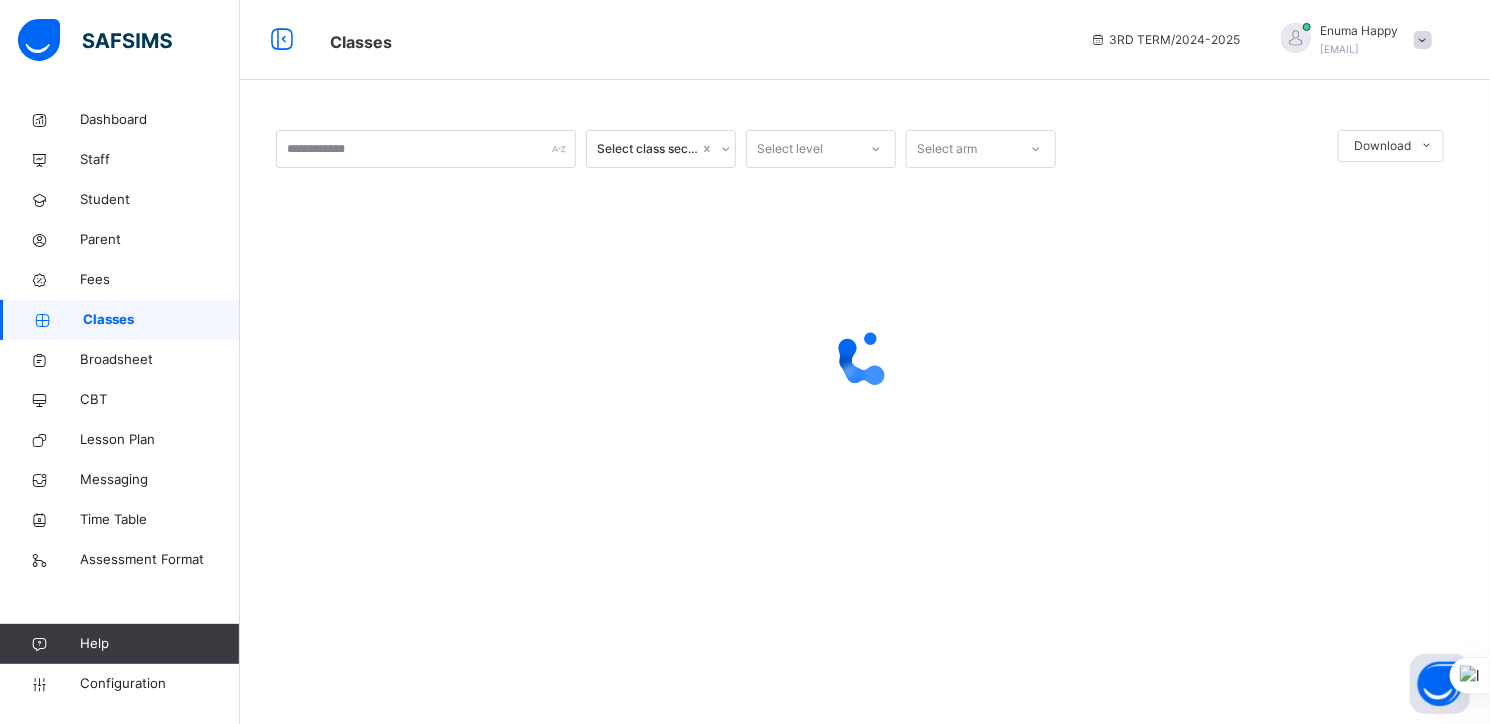 scroll, scrollTop: 0, scrollLeft: 0, axis: both 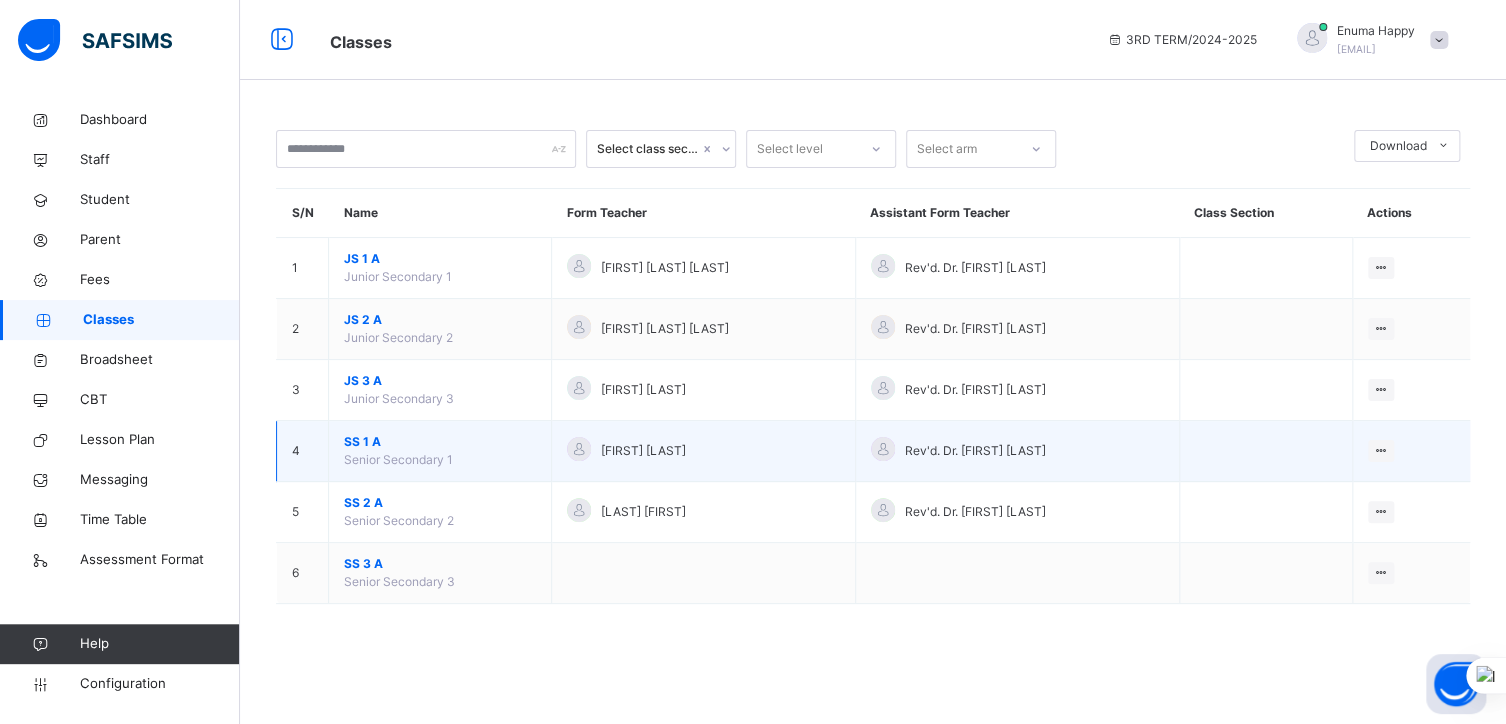 click on "SS 1   A" at bounding box center [440, 442] 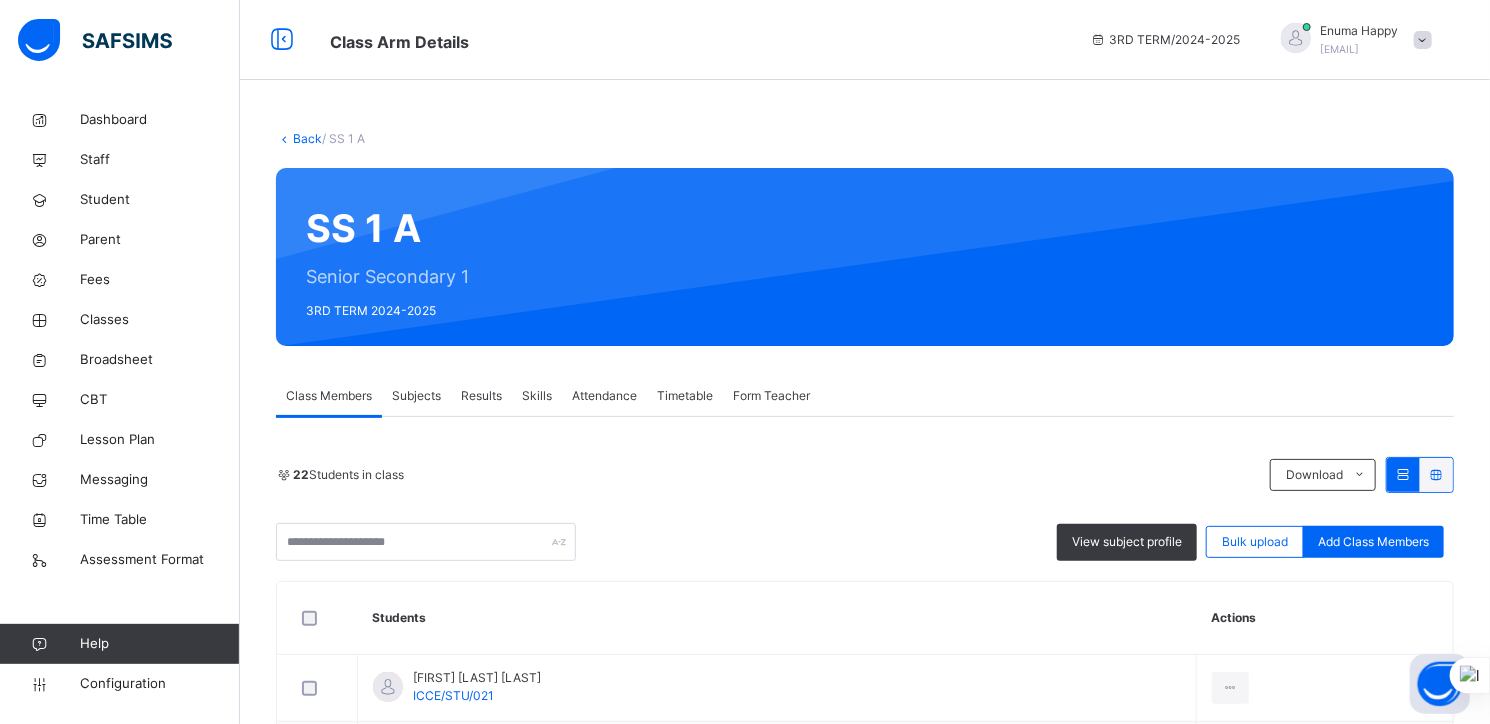 click on "Subjects" at bounding box center [416, 396] 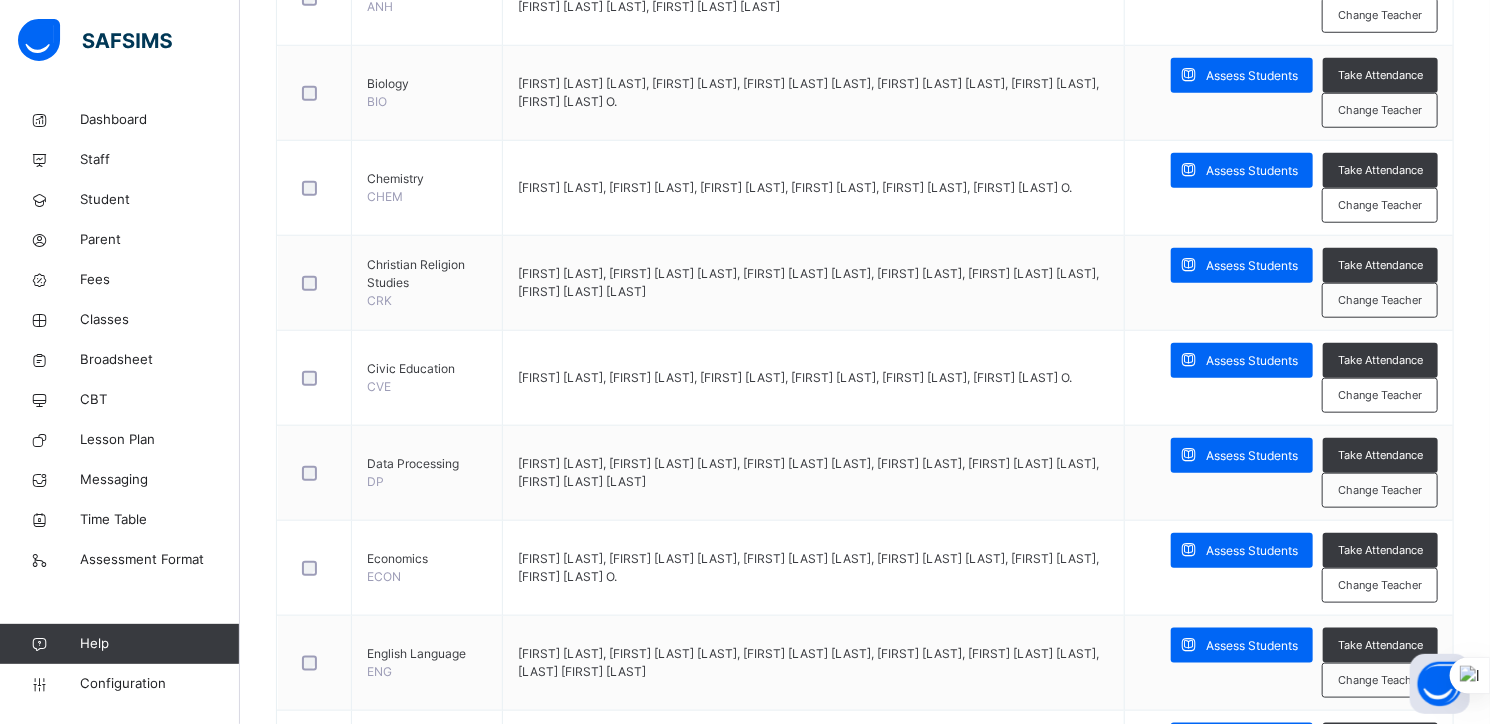 scroll, scrollTop: 814, scrollLeft: 0, axis: vertical 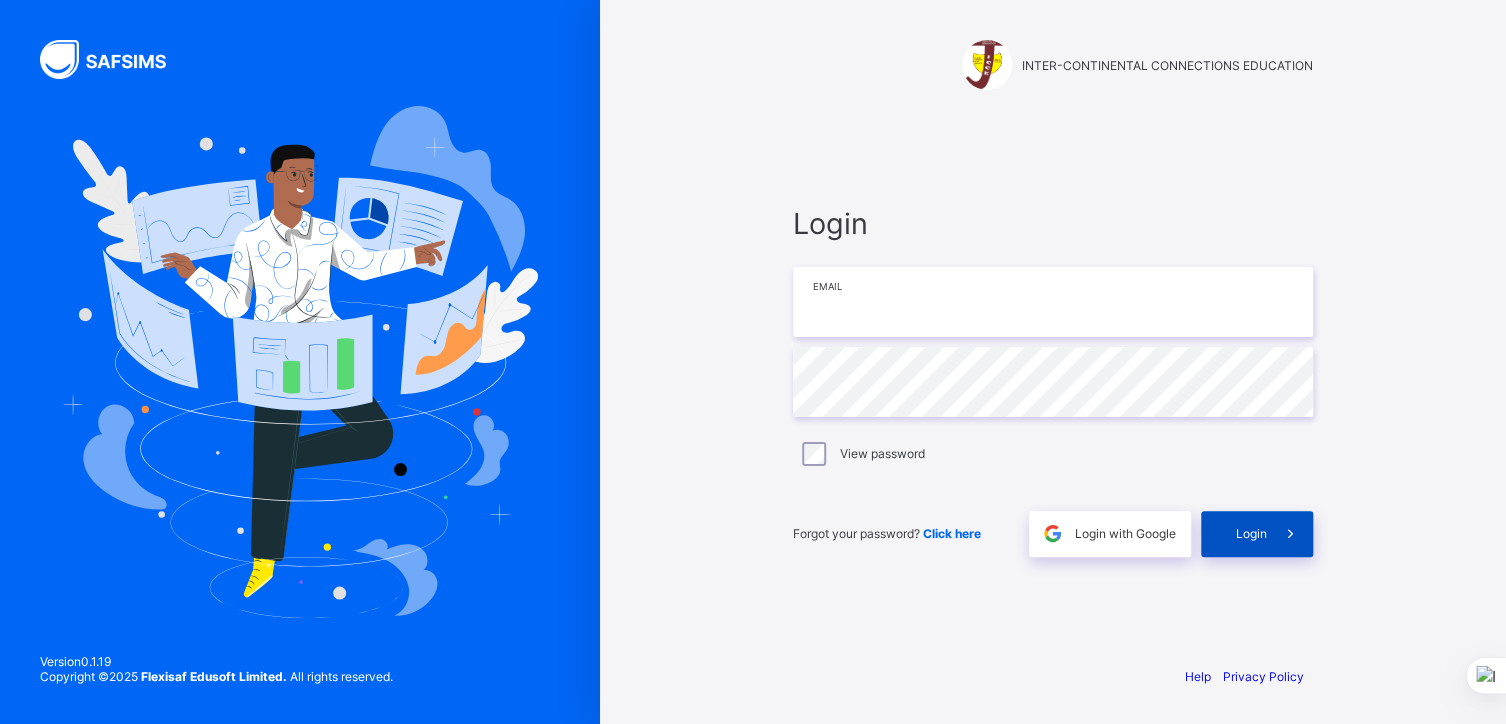 type on "**********" 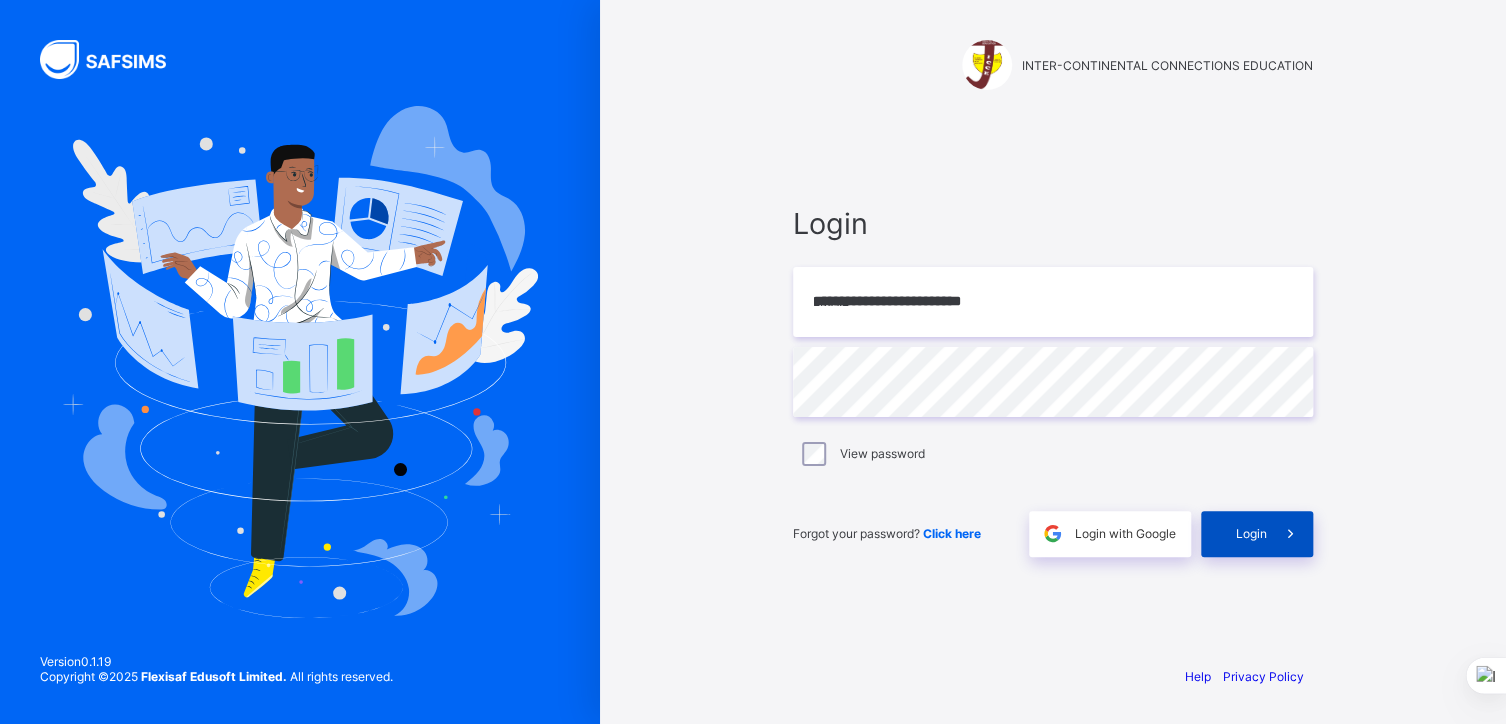 click on "Login" at bounding box center (1251, 533) 